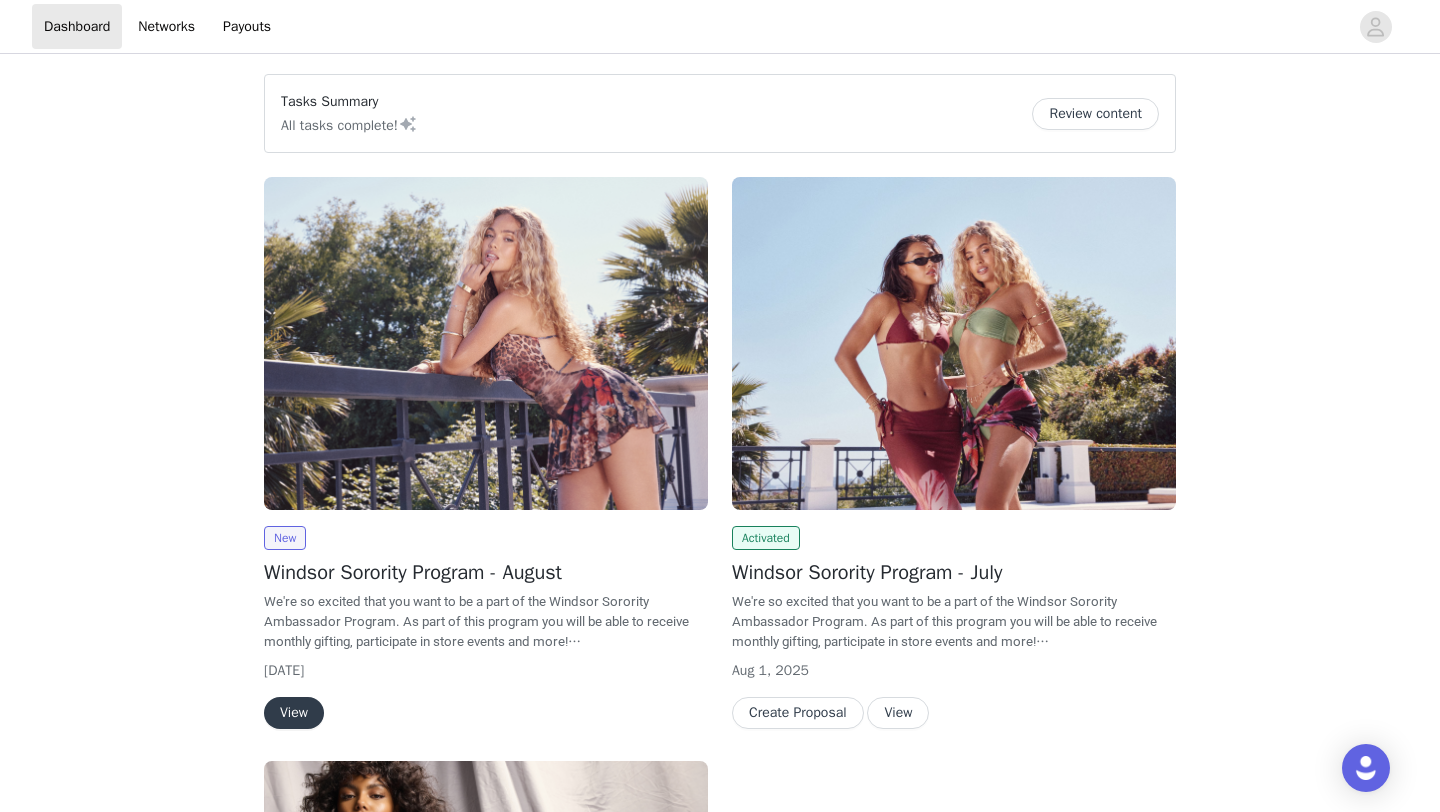 scroll, scrollTop: 0, scrollLeft: 0, axis: both 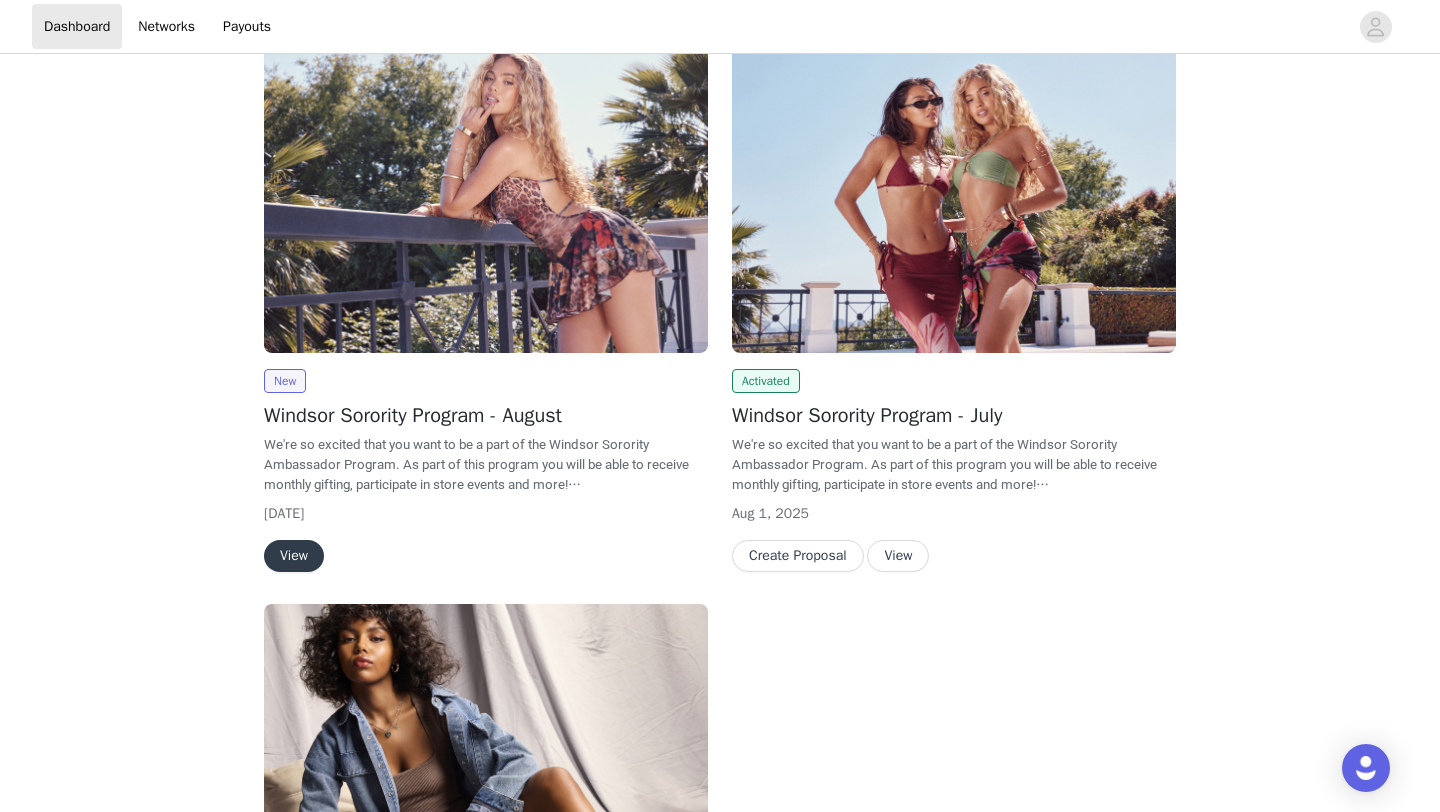 click on "View" at bounding box center (294, 556) 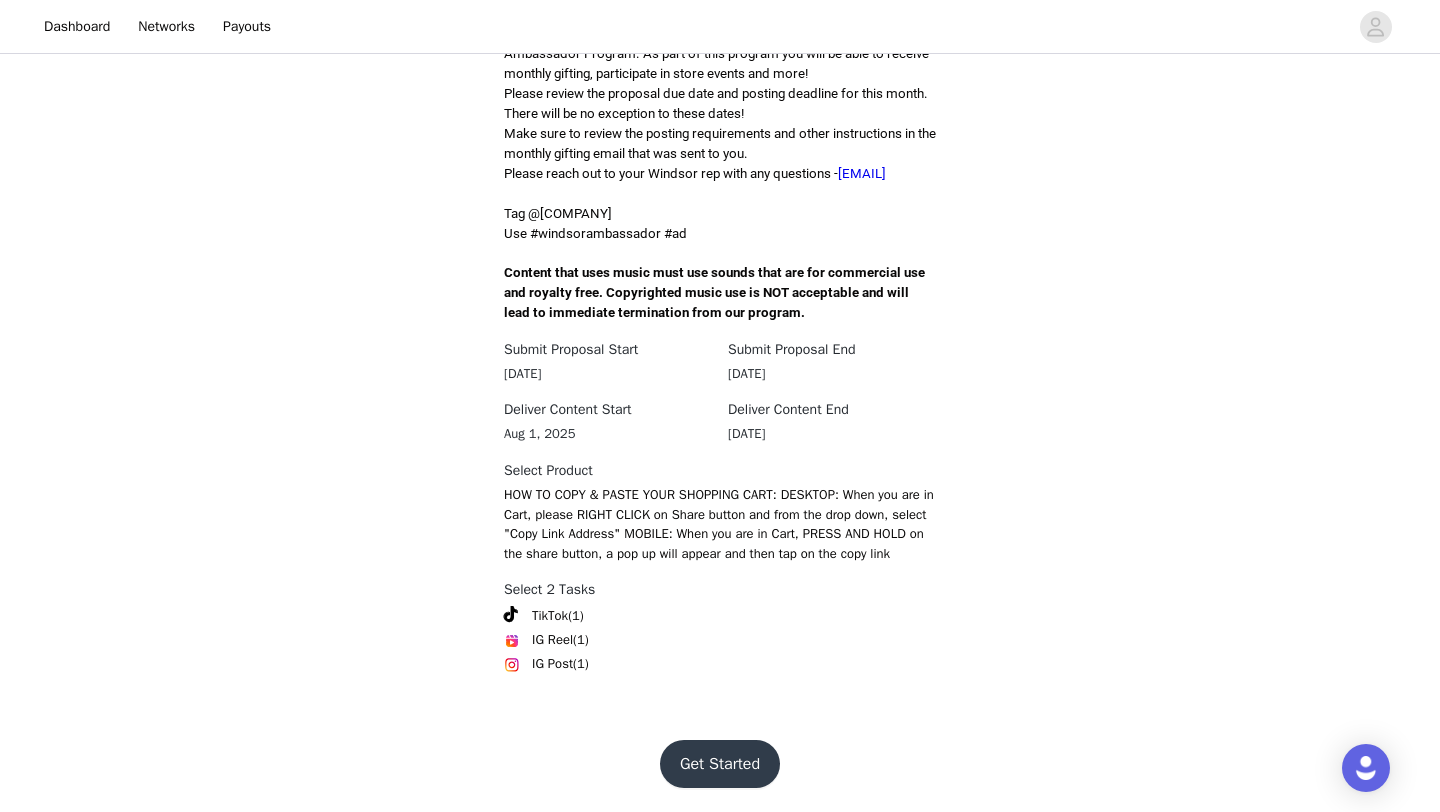 scroll, scrollTop: 568, scrollLeft: 0, axis: vertical 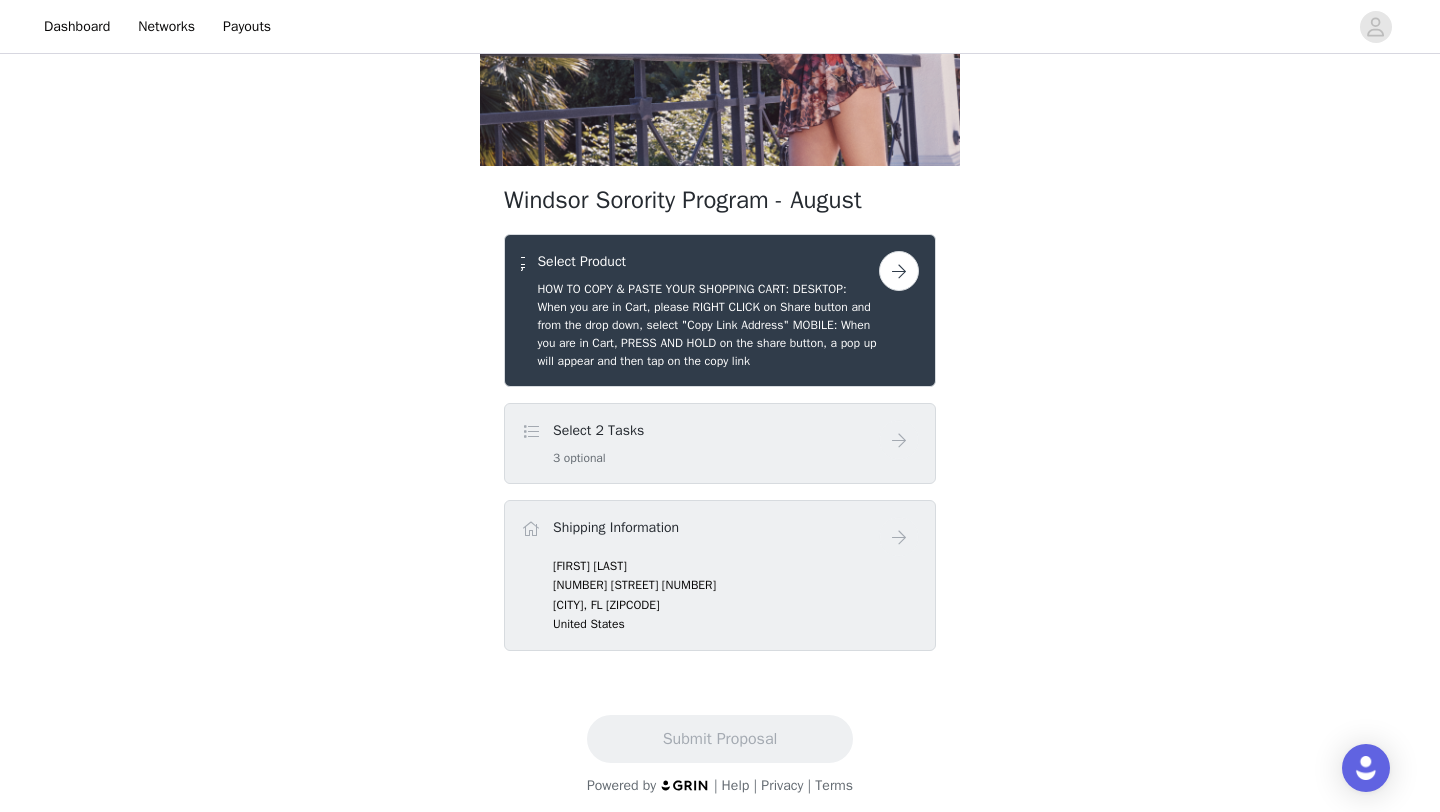 click at bounding box center (899, 271) 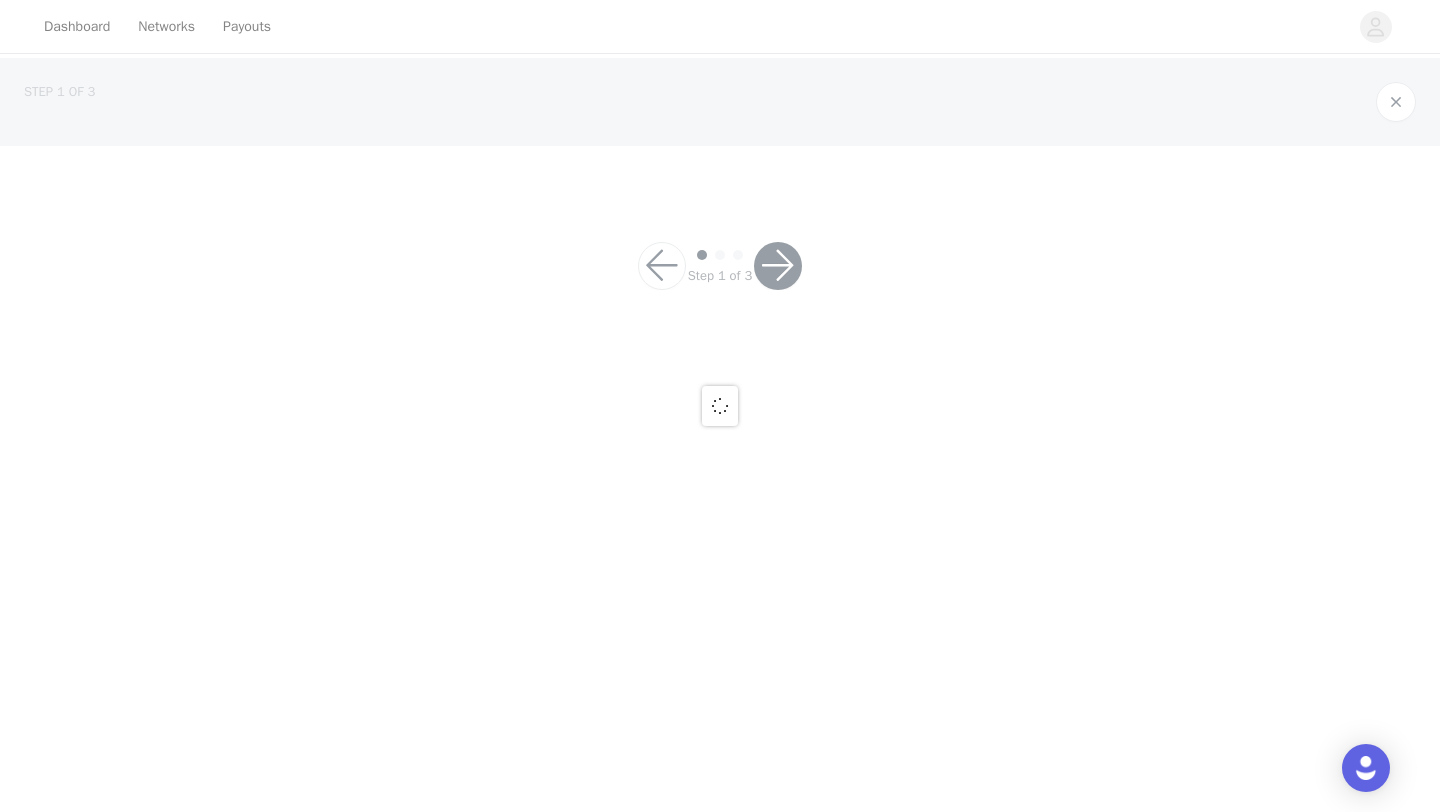 scroll, scrollTop: 0, scrollLeft: 0, axis: both 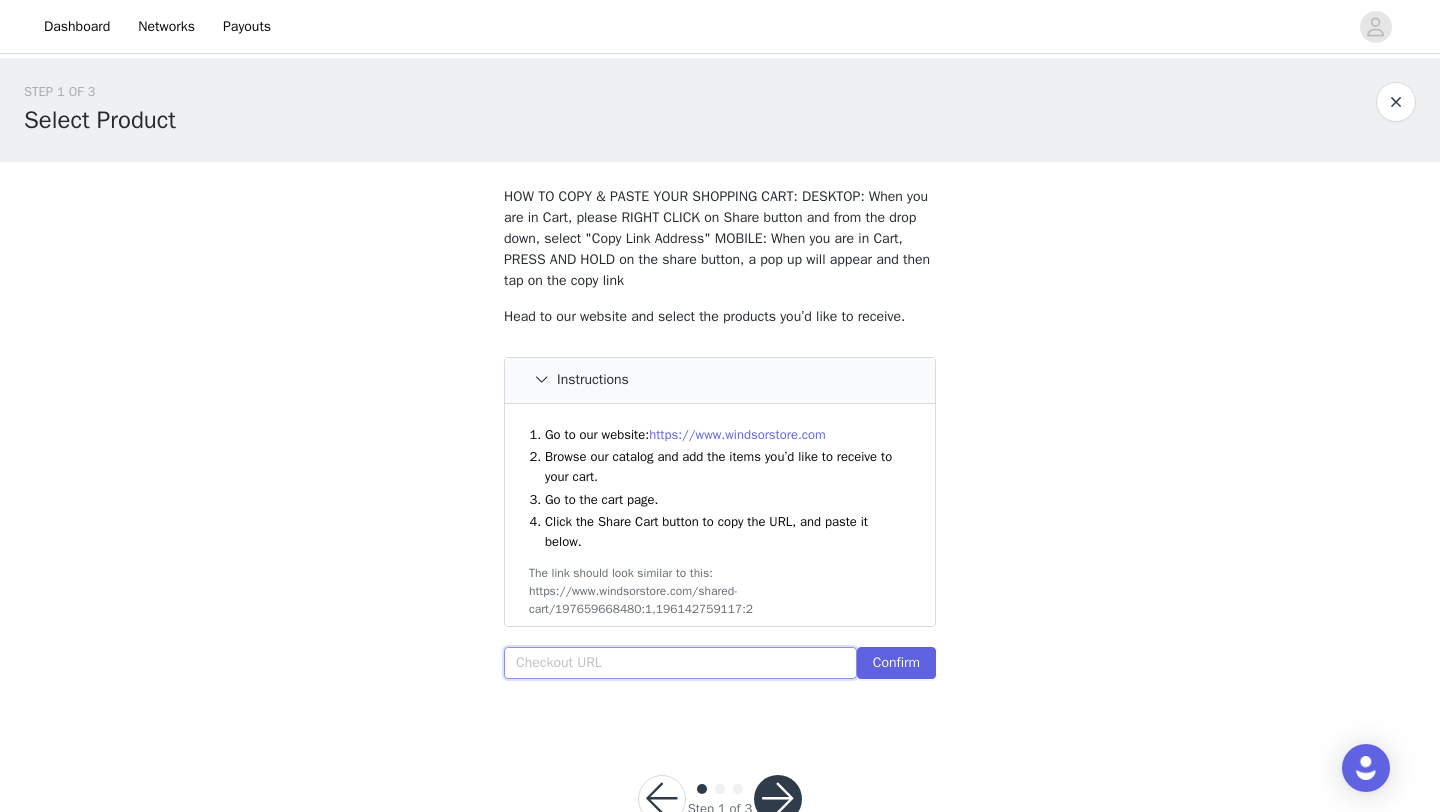 click at bounding box center (680, 663) 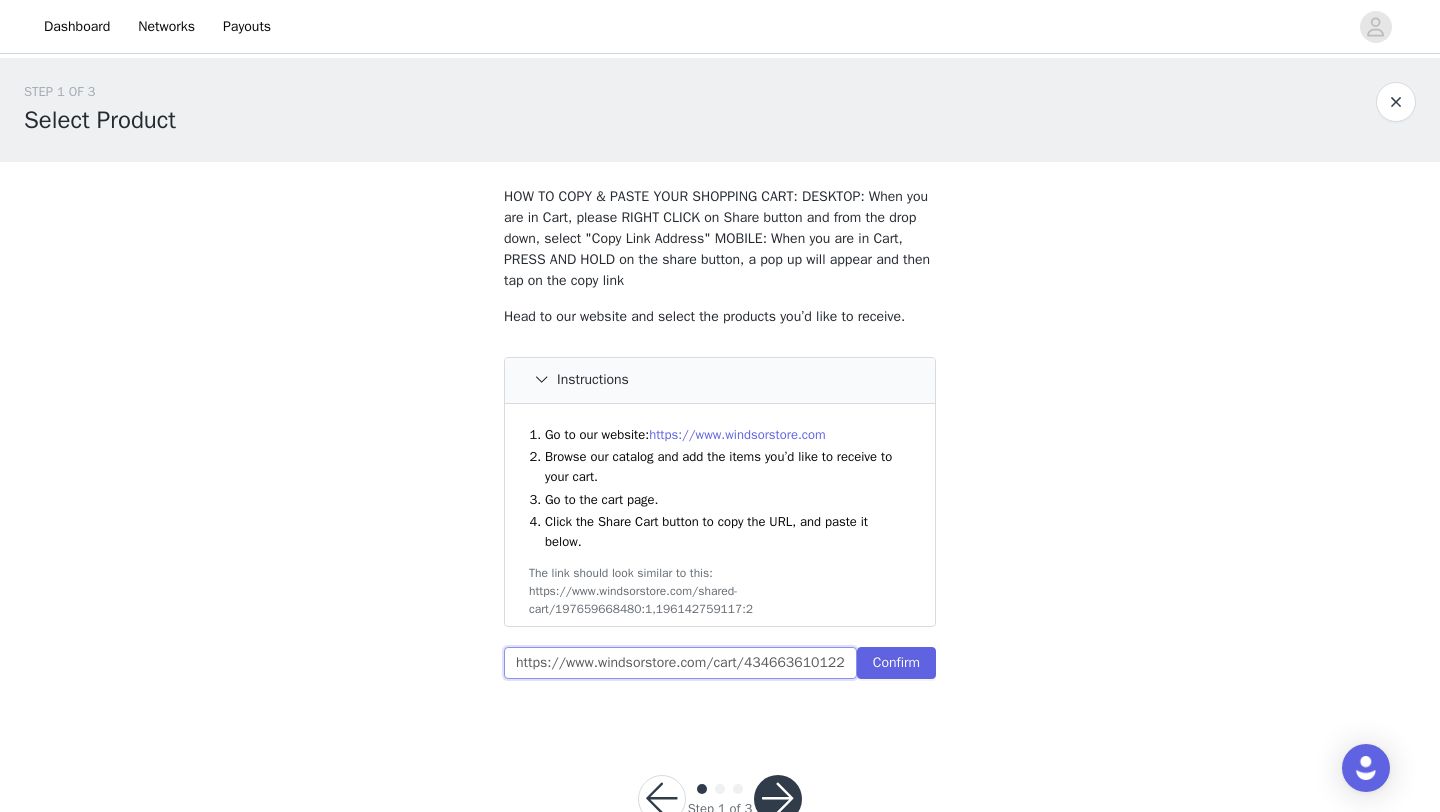 scroll, scrollTop: 0, scrollLeft: 5283, axis: horizontal 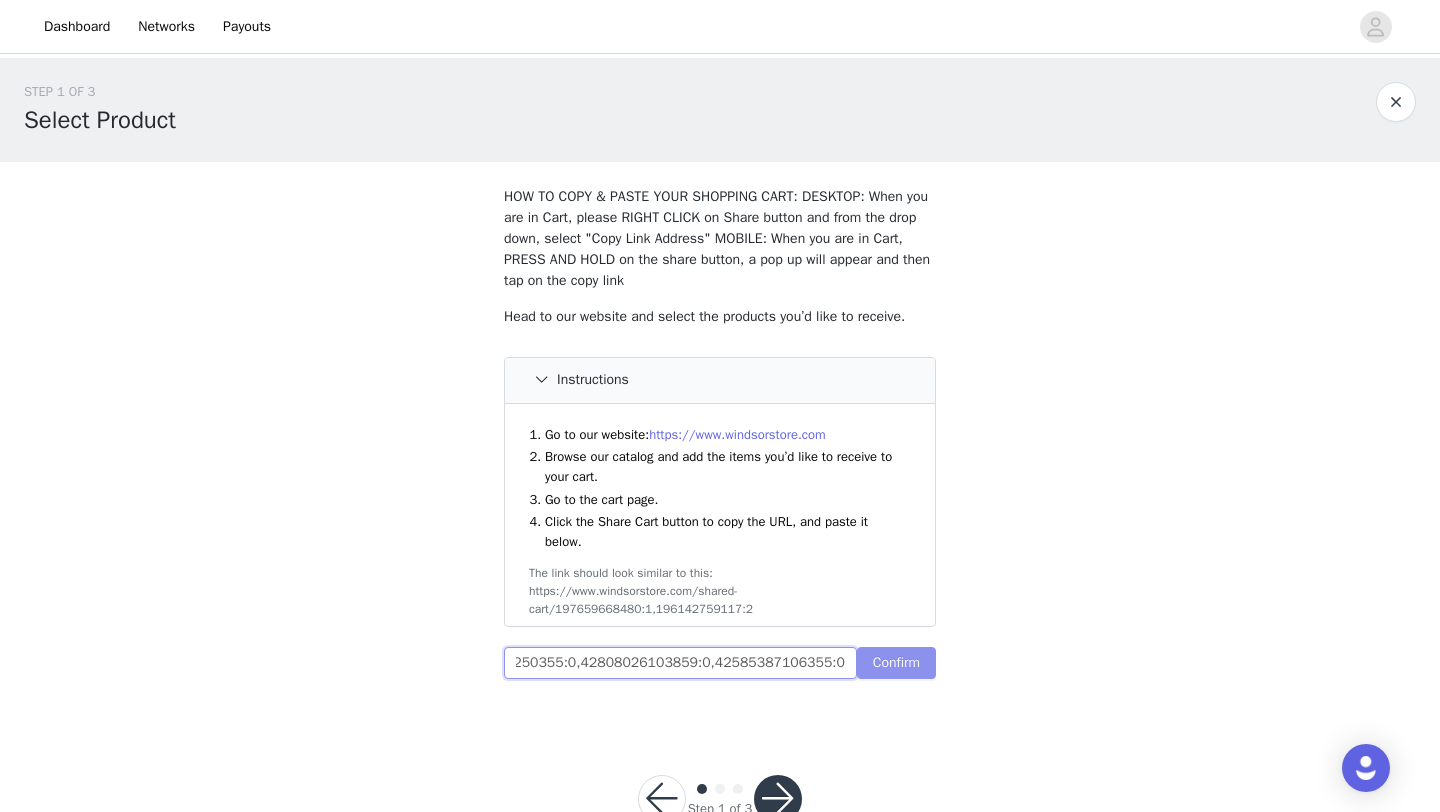 type on "https://www.windsorstore.com/cart/43466361012275:1,43311073755187:1,43289258786867:1,43156350926899:1,43321663356979:1,43373939982387:1,43373939949619:0,43268776788019:0,43224637407283:0,42946822373427:0,42950337396787:0,43157336916019:0,43436861456435:0,43281560240179:0,41775285829683:0,42950341427251:0,42886630408243:0,43440233021491:0,43236231741491:0,43350884024371:0,42734700593203:0,42757248155699:0,42865563598899:0,42925393575987:0,42853195186227:0,43209228484659:0,42719358353459:0,42881638826035:0,42772672970803:0,43313571332147:0,43268775149619:0,42969104613427:0,42956361269299:0,42885297143859:0,43231117246515:0,42698857644083:0,42981425250355:0,42808026103859:0,42585387106355:0" 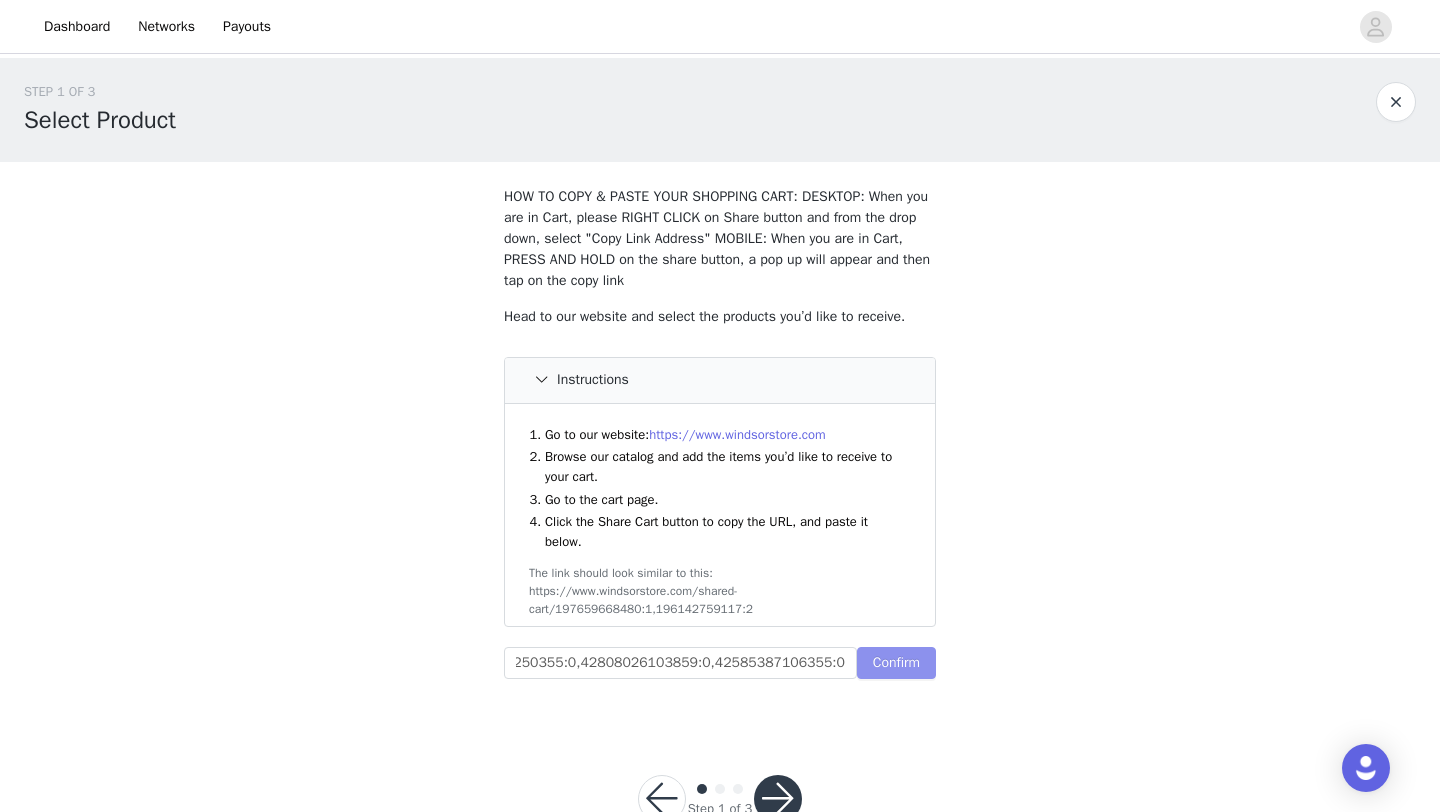 click on "Confirm" at bounding box center (896, 663) 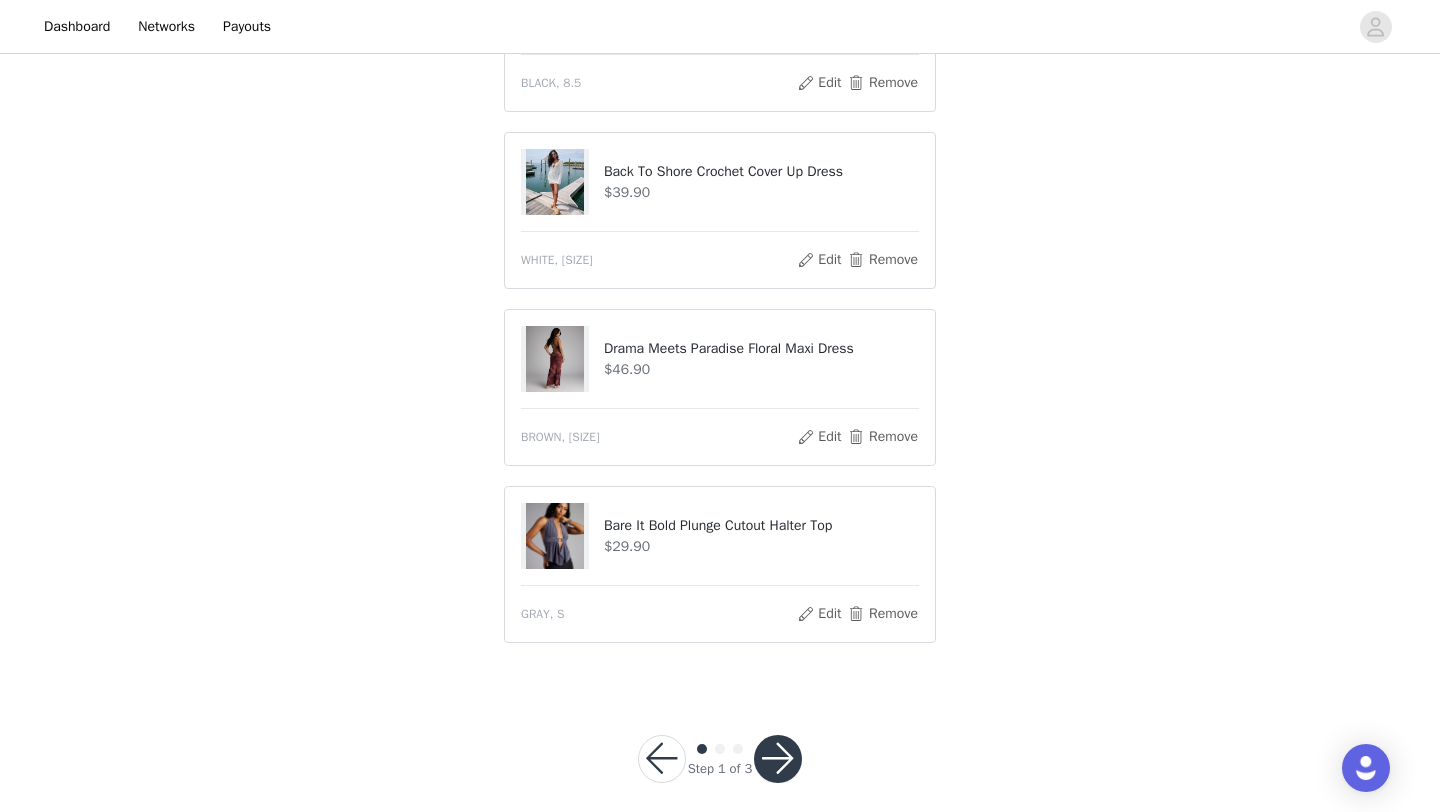 scroll, scrollTop: 1105, scrollLeft: 0, axis: vertical 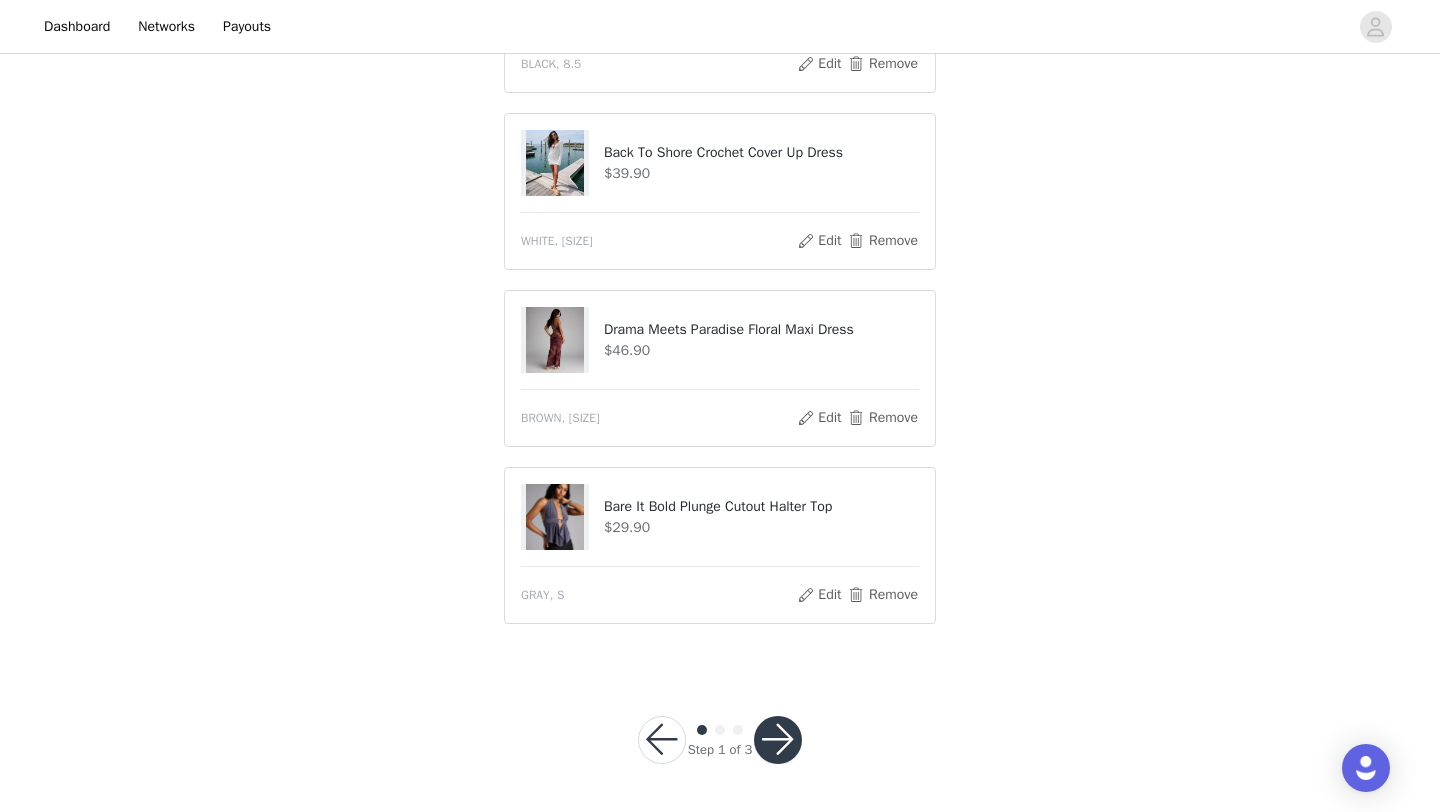 click at bounding box center [778, 740] 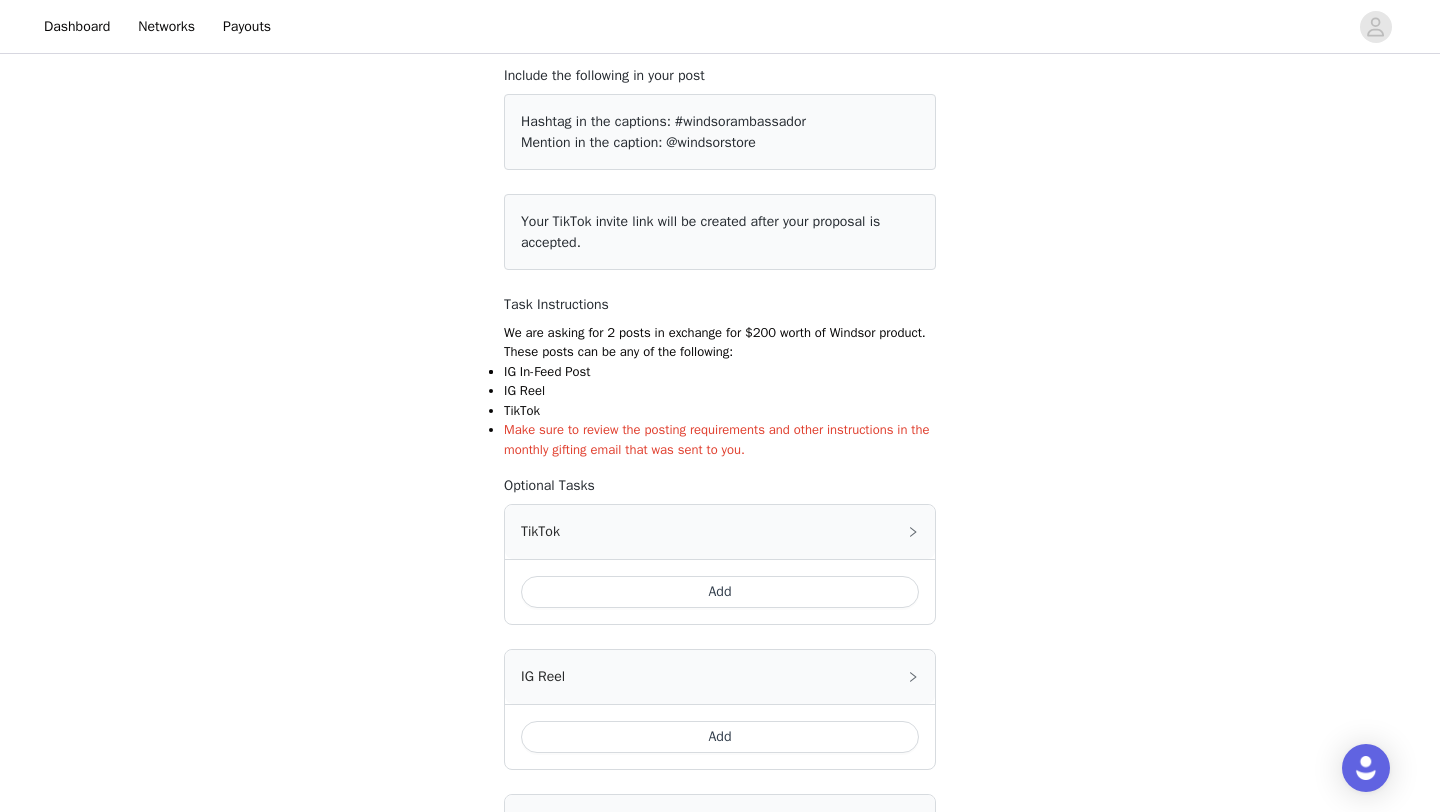 scroll, scrollTop: 124, scrollLeft: 0, axis: vertical 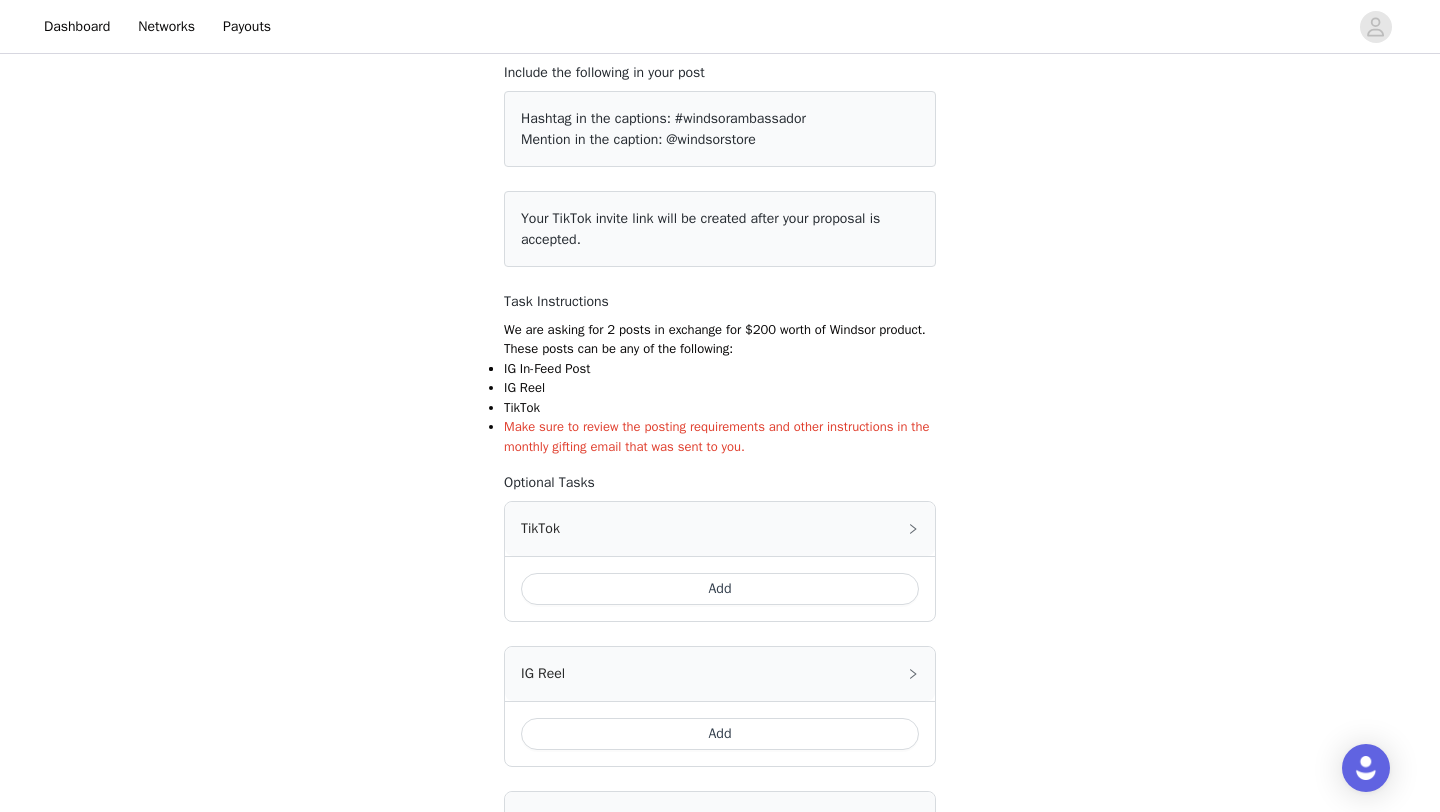 click on "Add" at bounding box center (720, 589) 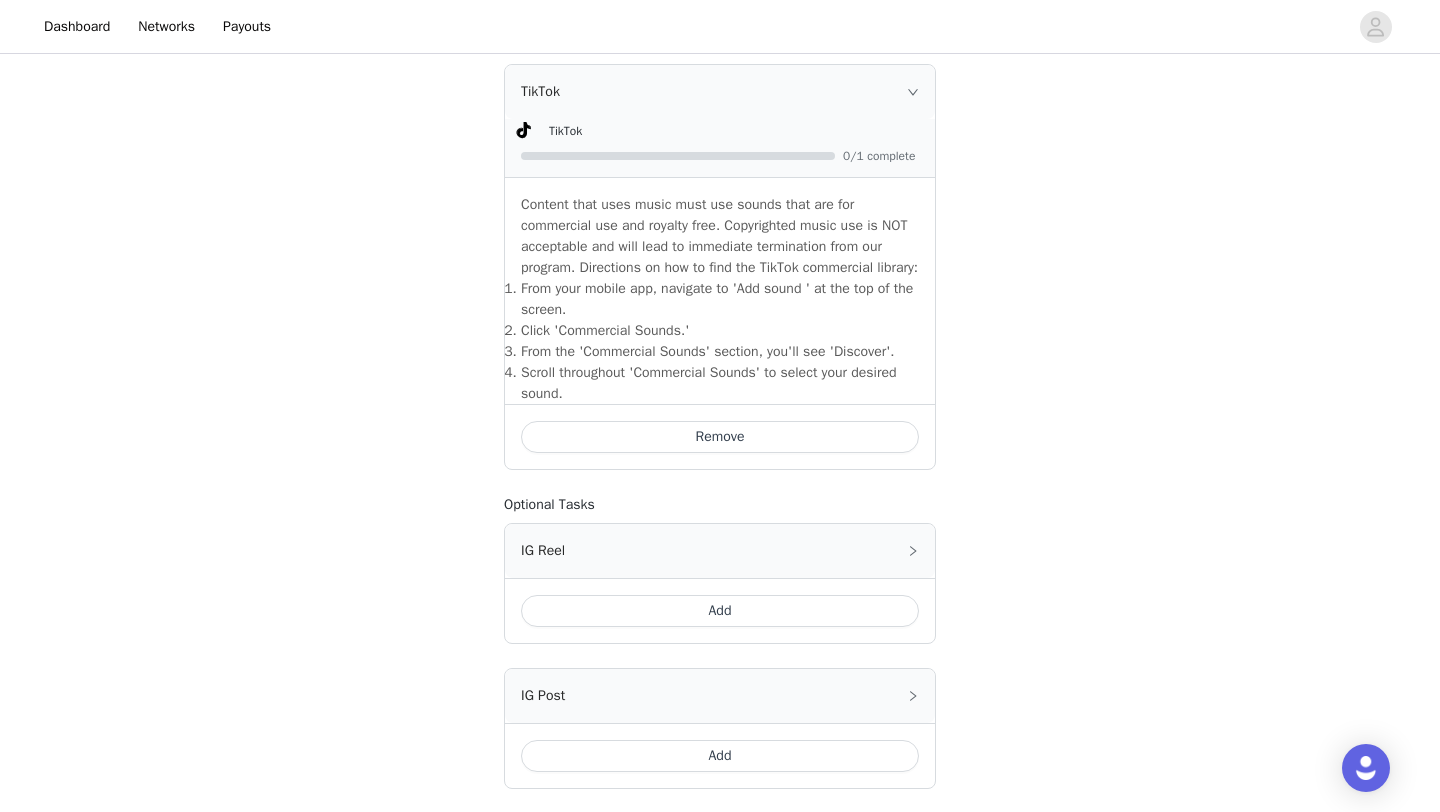 scroll, scrollTop: 567, scrollLeft: 0, axis: vertical 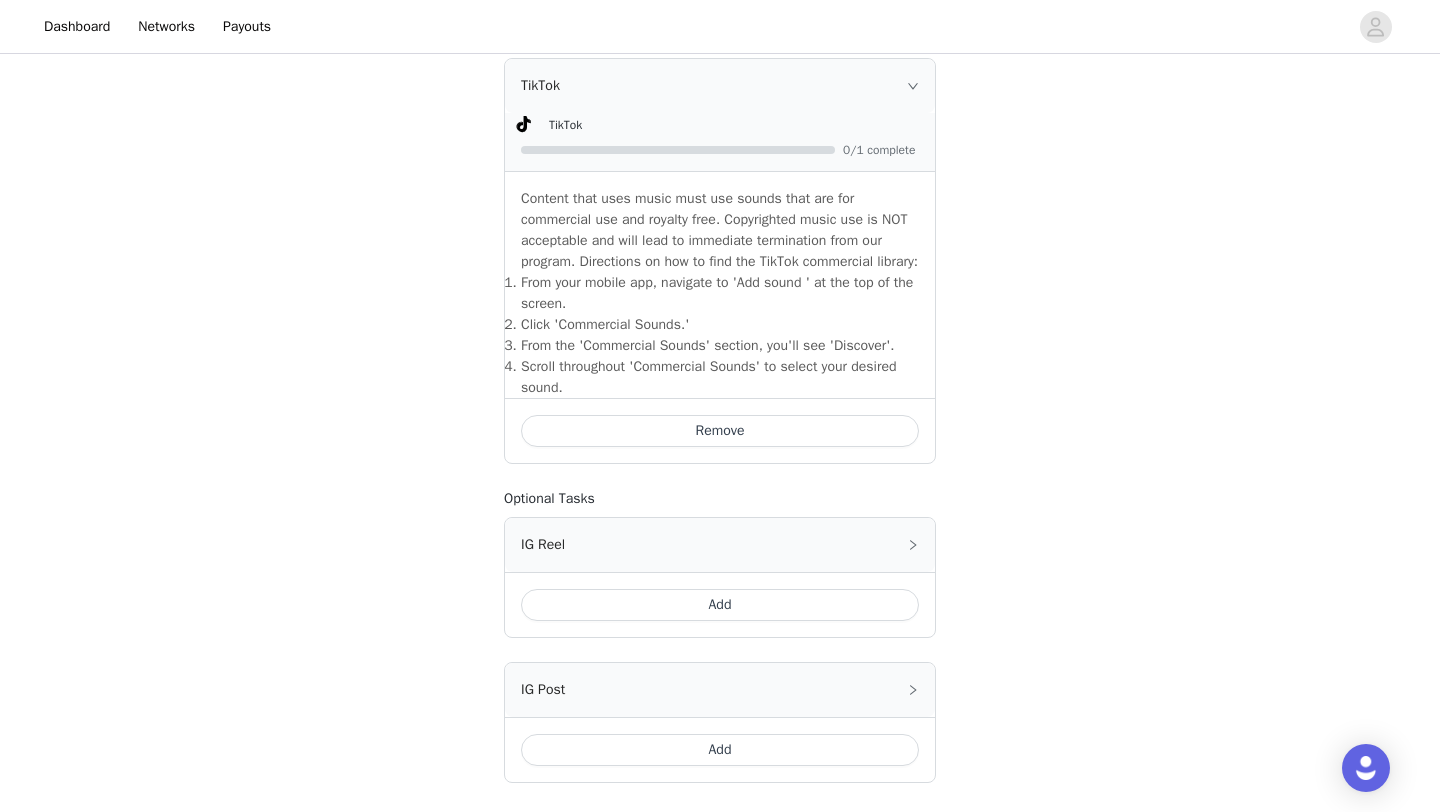 click on "Add" at bounding box center [720, 750] 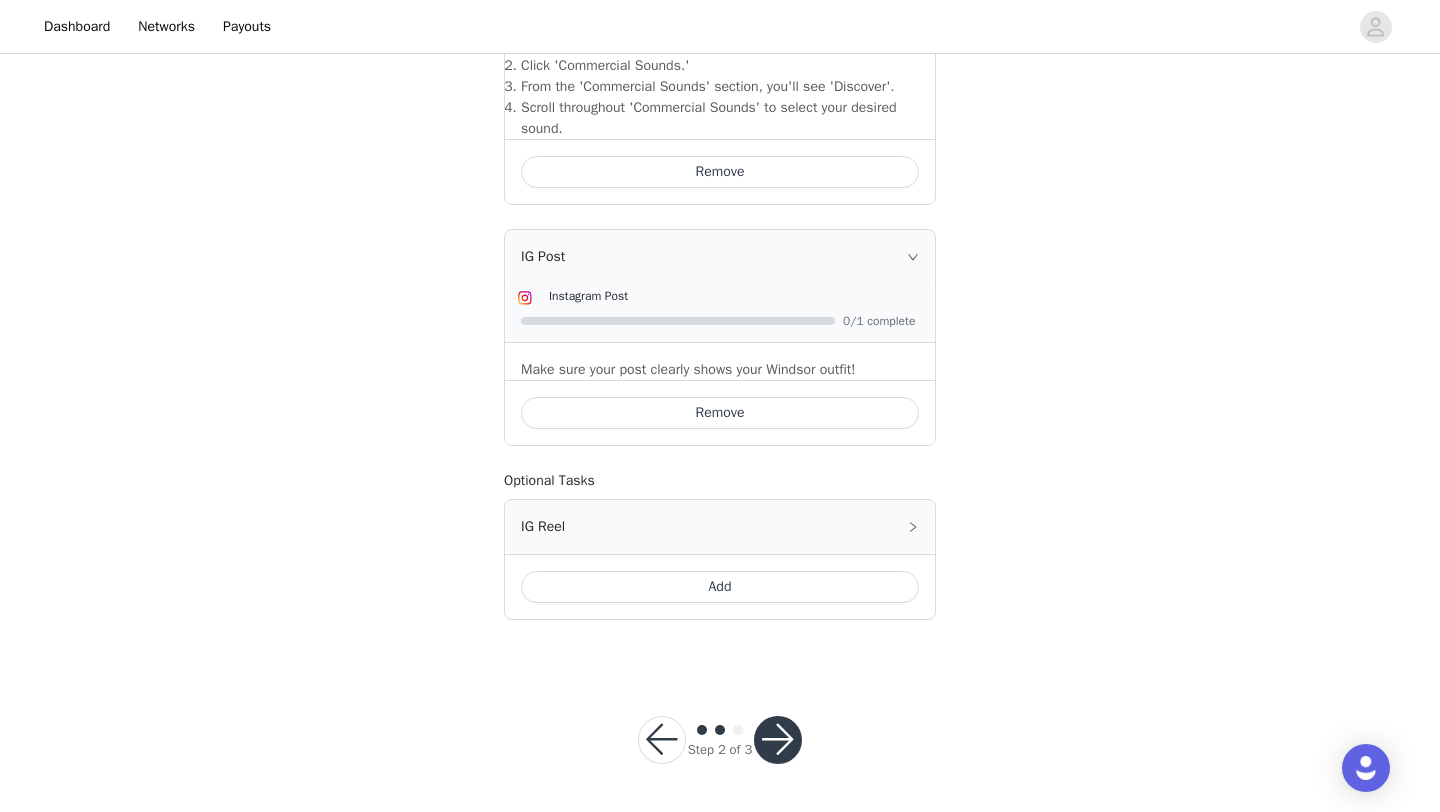 scroll, scrollTop: 827, scrollLeft: 0, axis: vertical 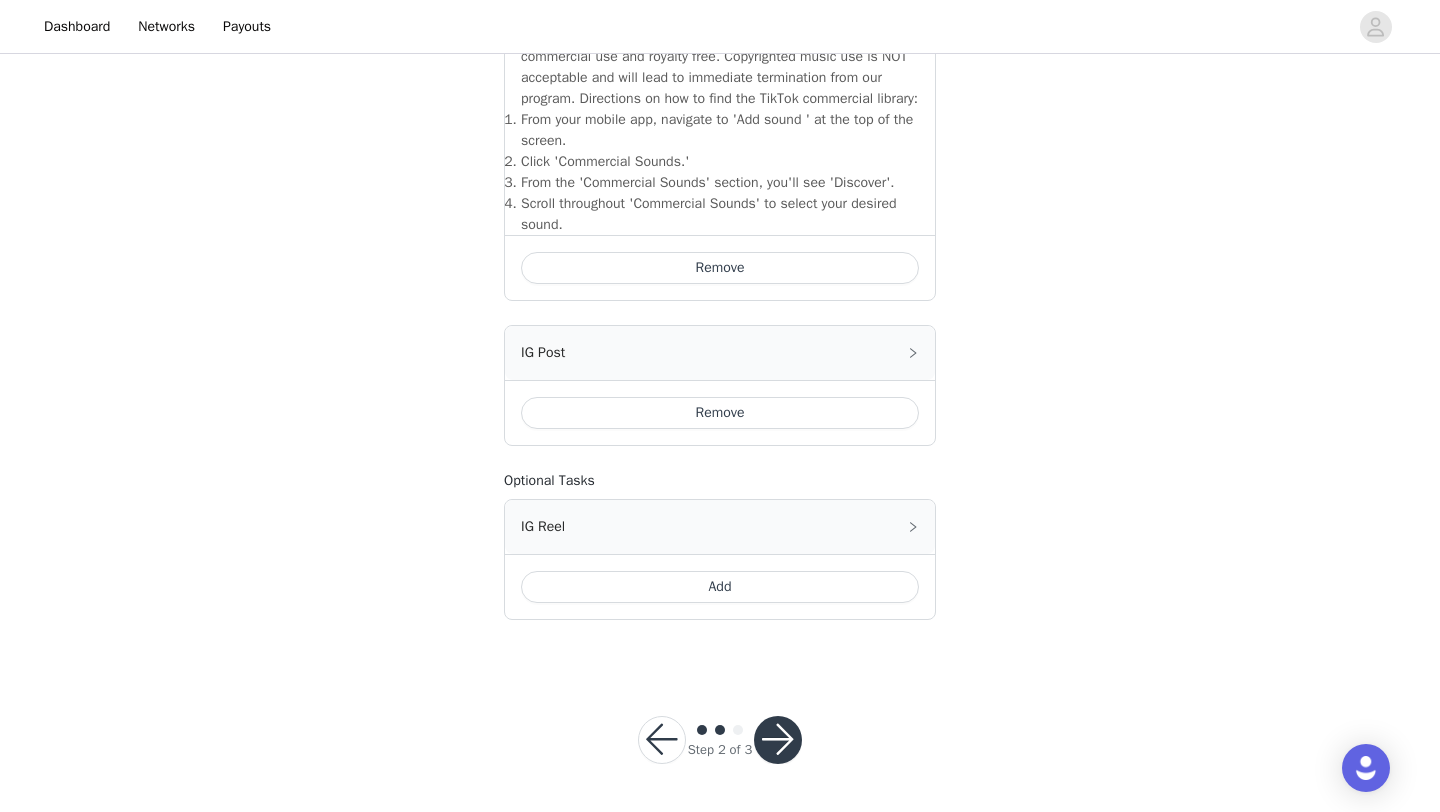 click on "IG Post" at bounding box center [720, 353] 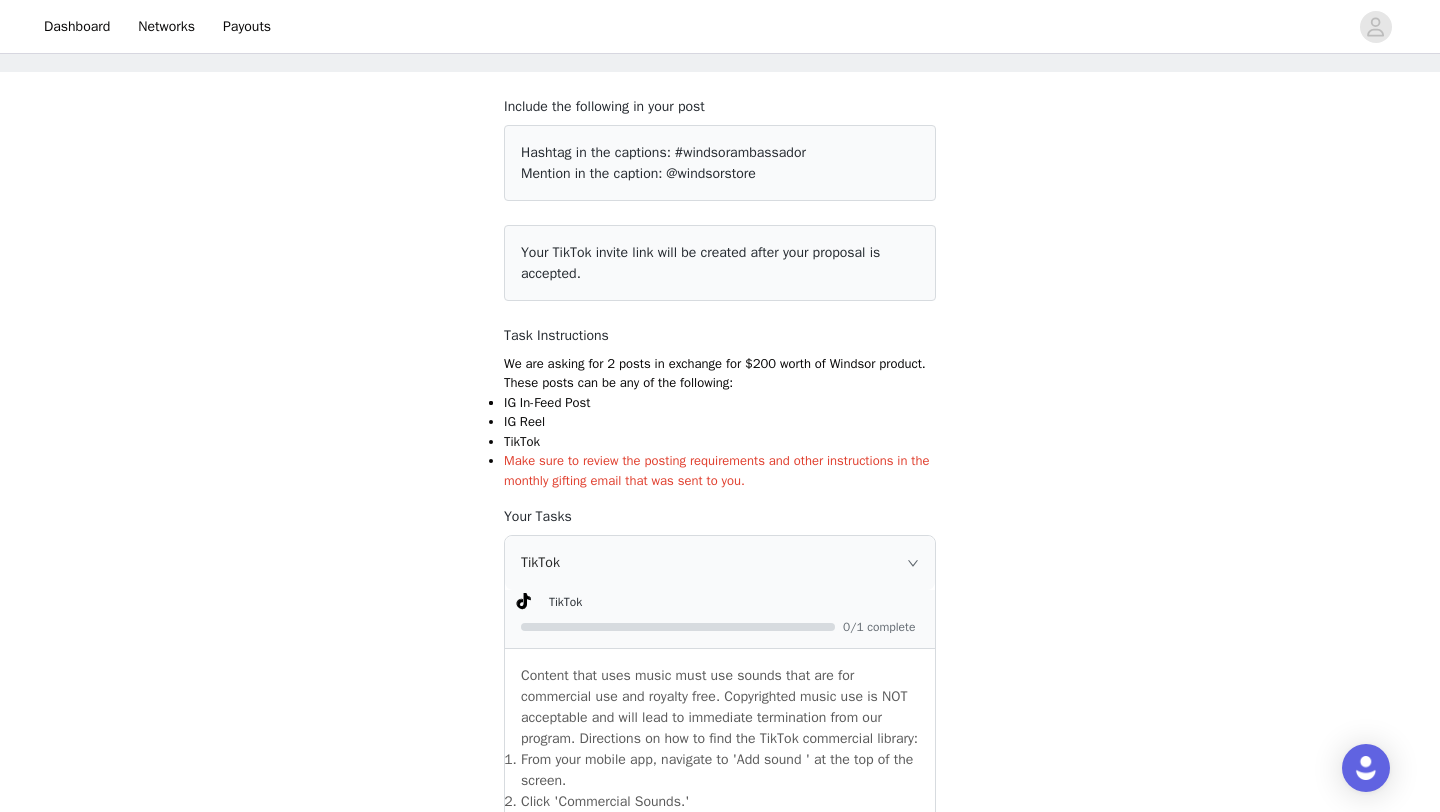 scroll, scrollTop: 827, scrollLeft: 0, axis: vertical 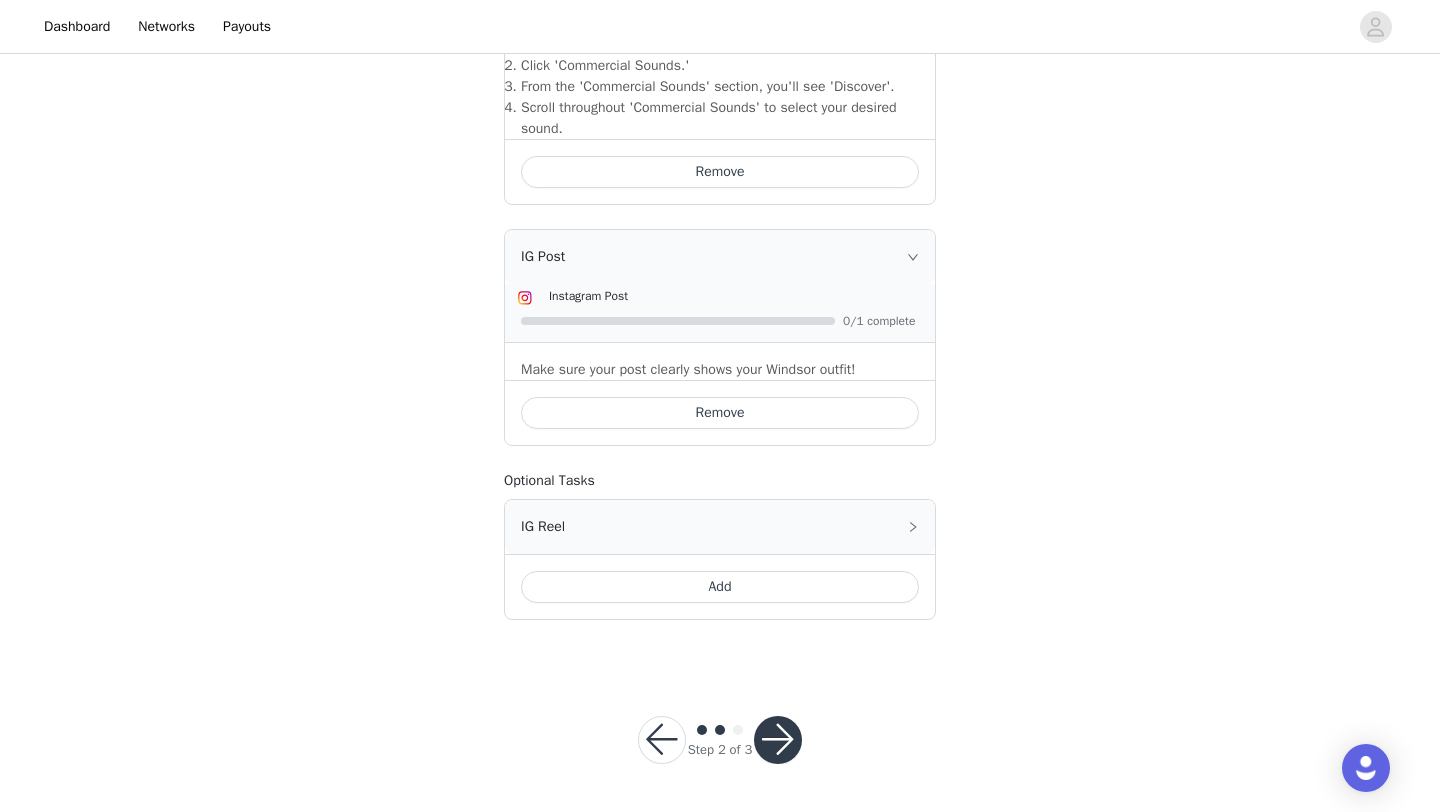 click at bounding box center [778, 740] 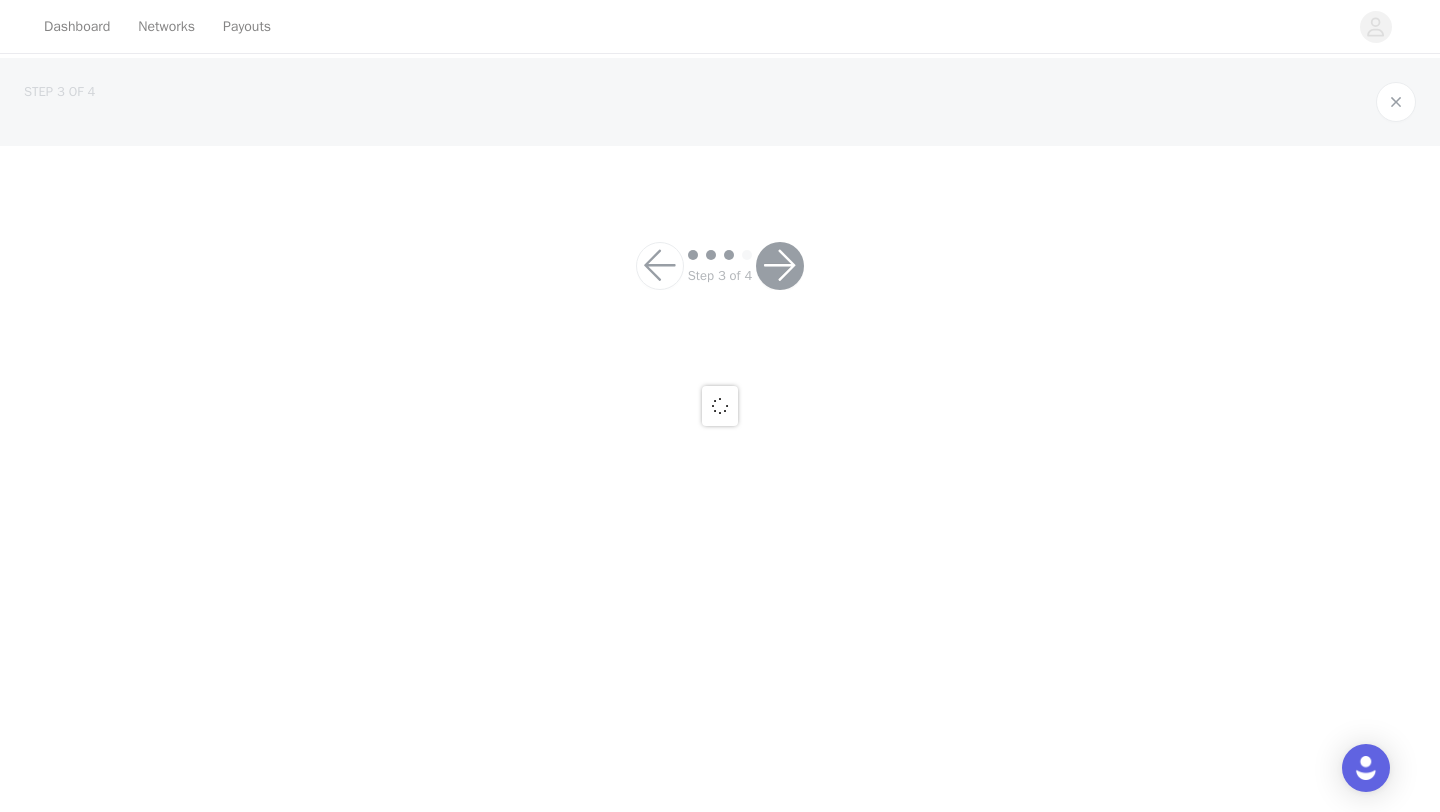 scroll, scrollTop: 0, scrollLeft: 0, axis: both 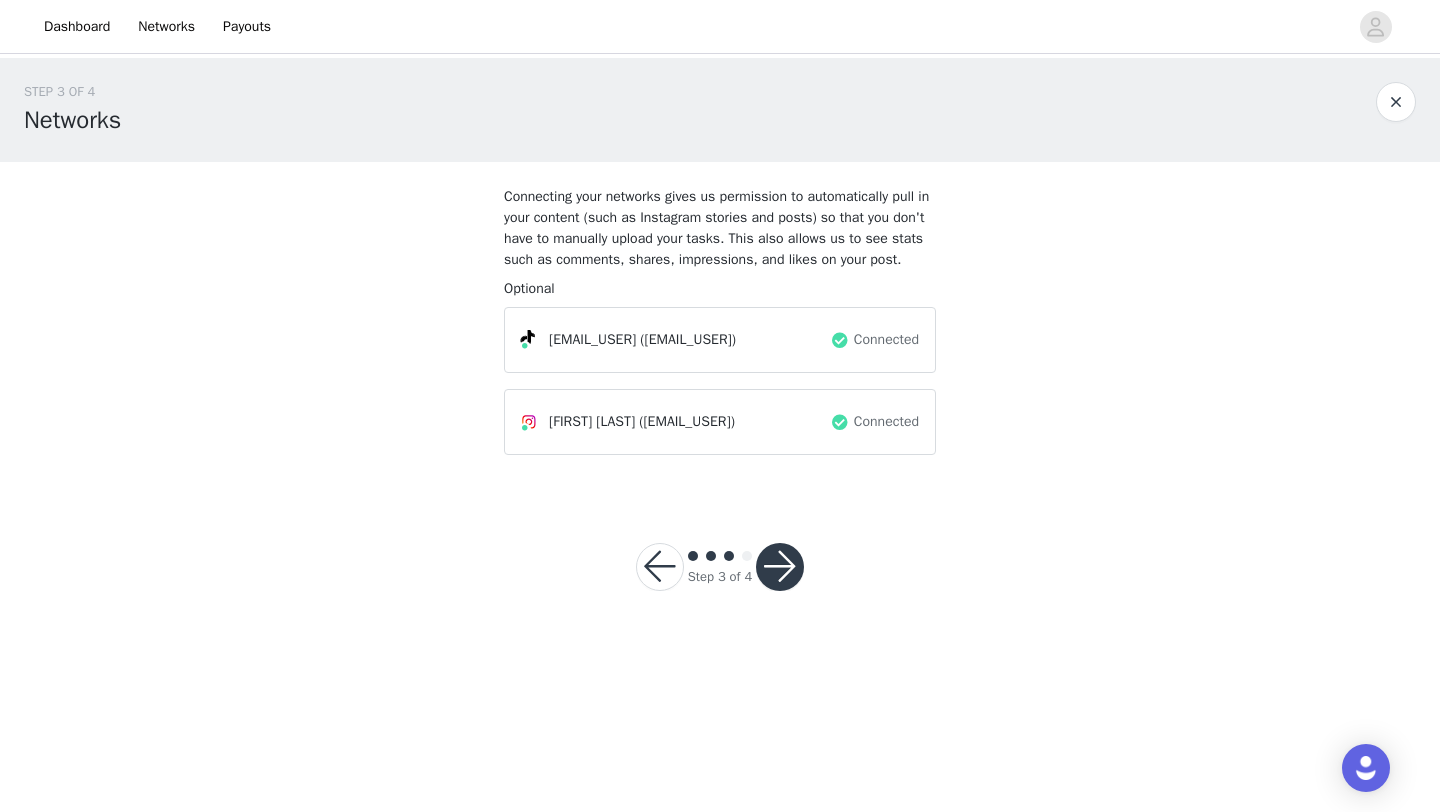 click at bounding box center [780, 567] 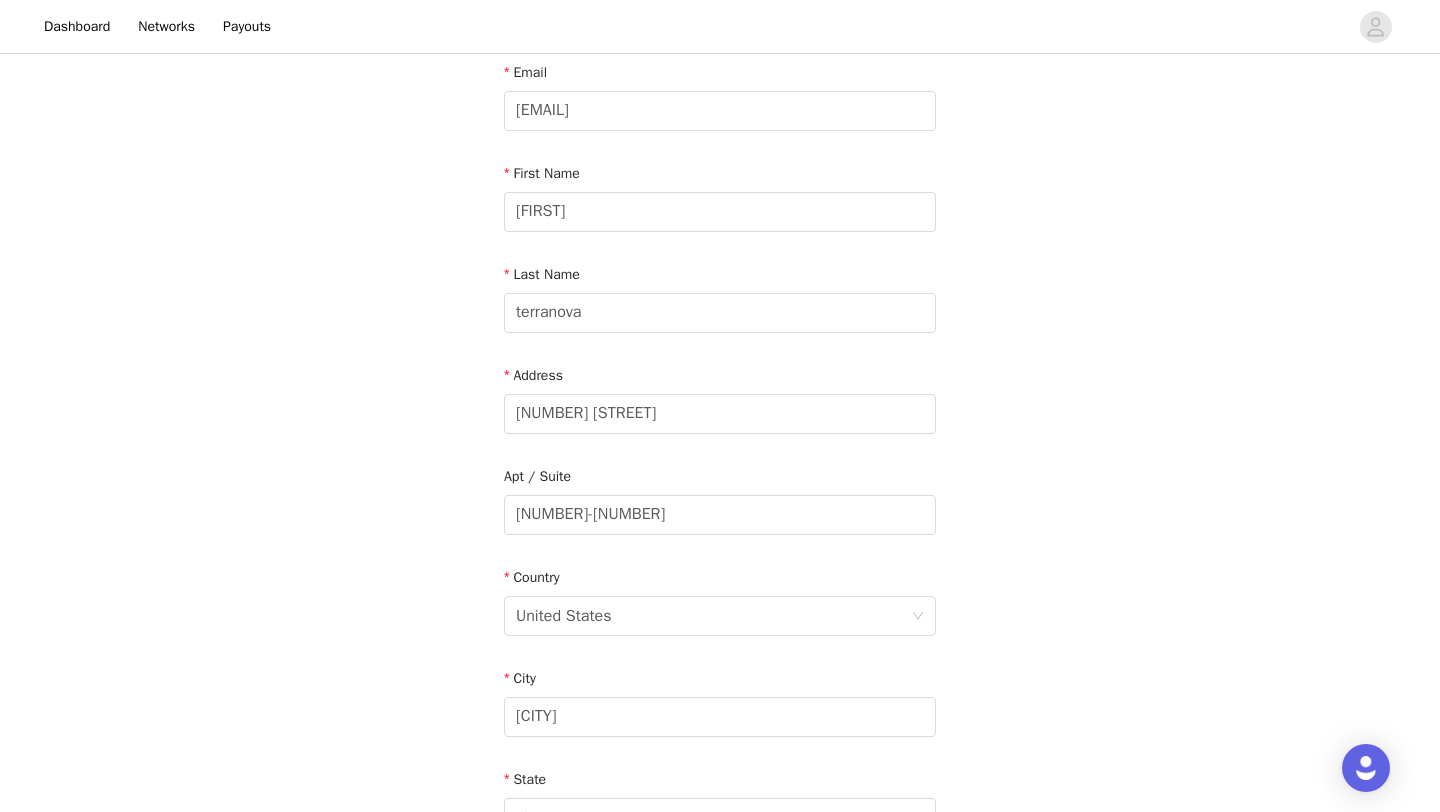 scroll, scrollTop: 126, scrollLeft: 0, axis: vertical 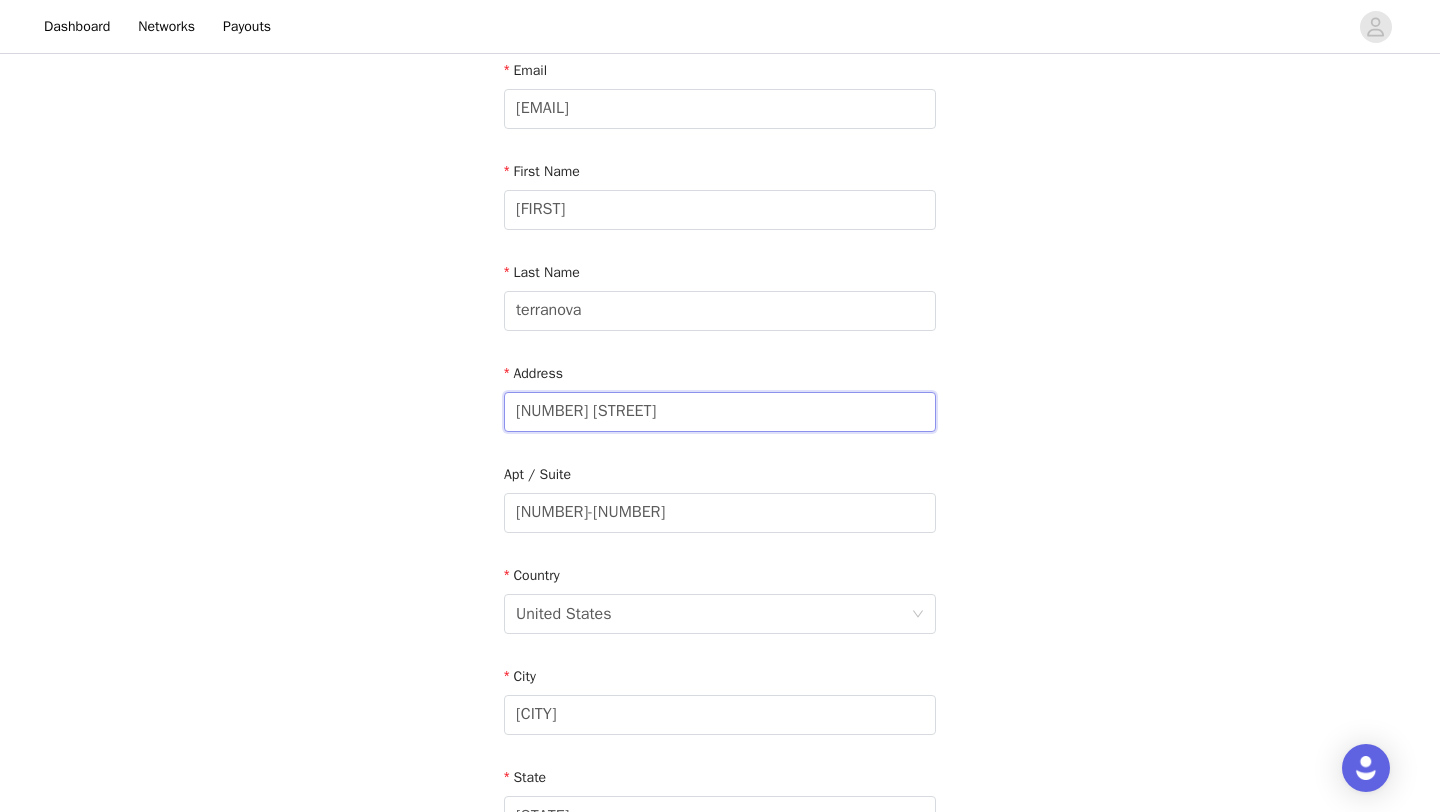 drag, startPoint x: 728, startPoint y: 411, endPoint x: 455, endPoint y: 386, distance: 274.1423 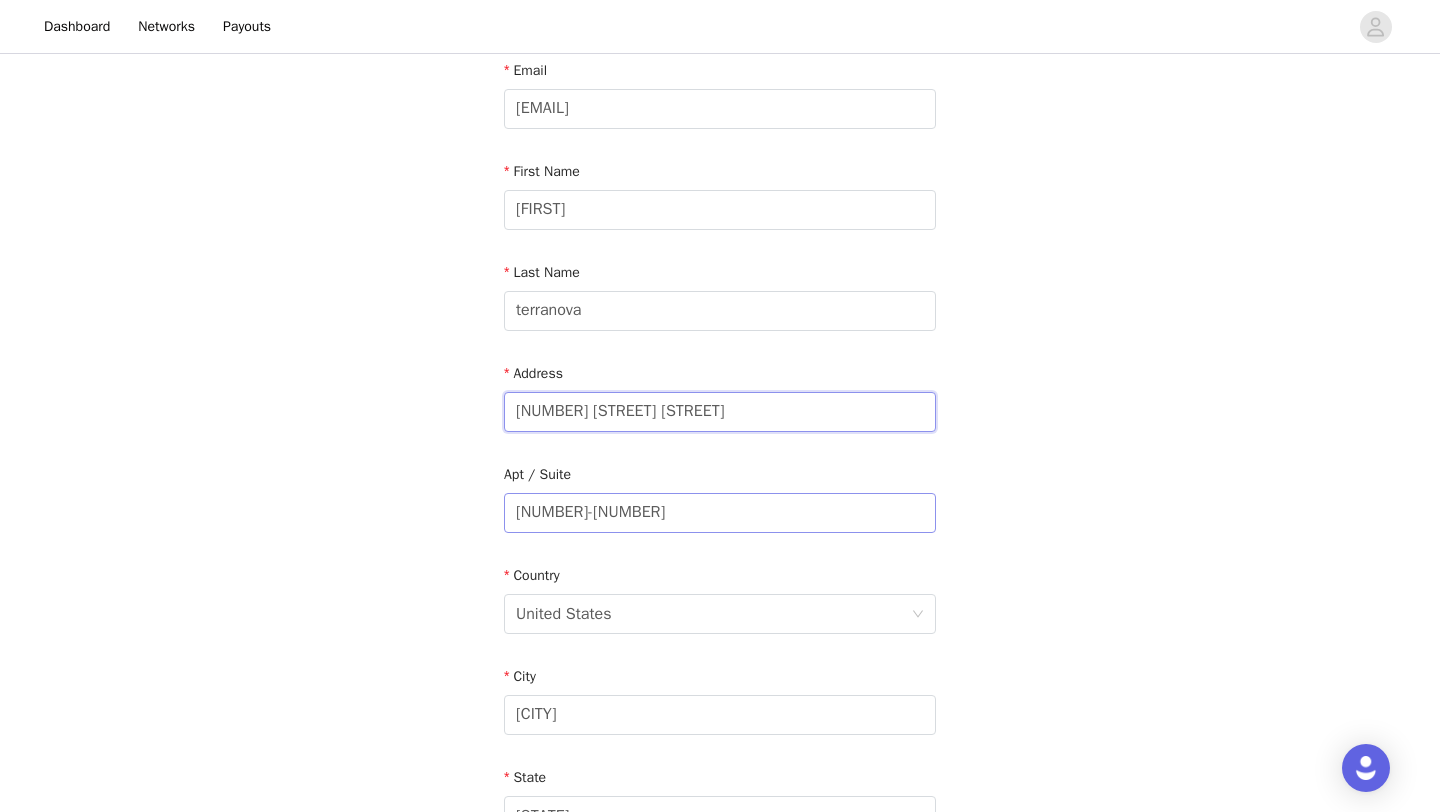 type on "[NUMBER] [STREET] [STREET]" 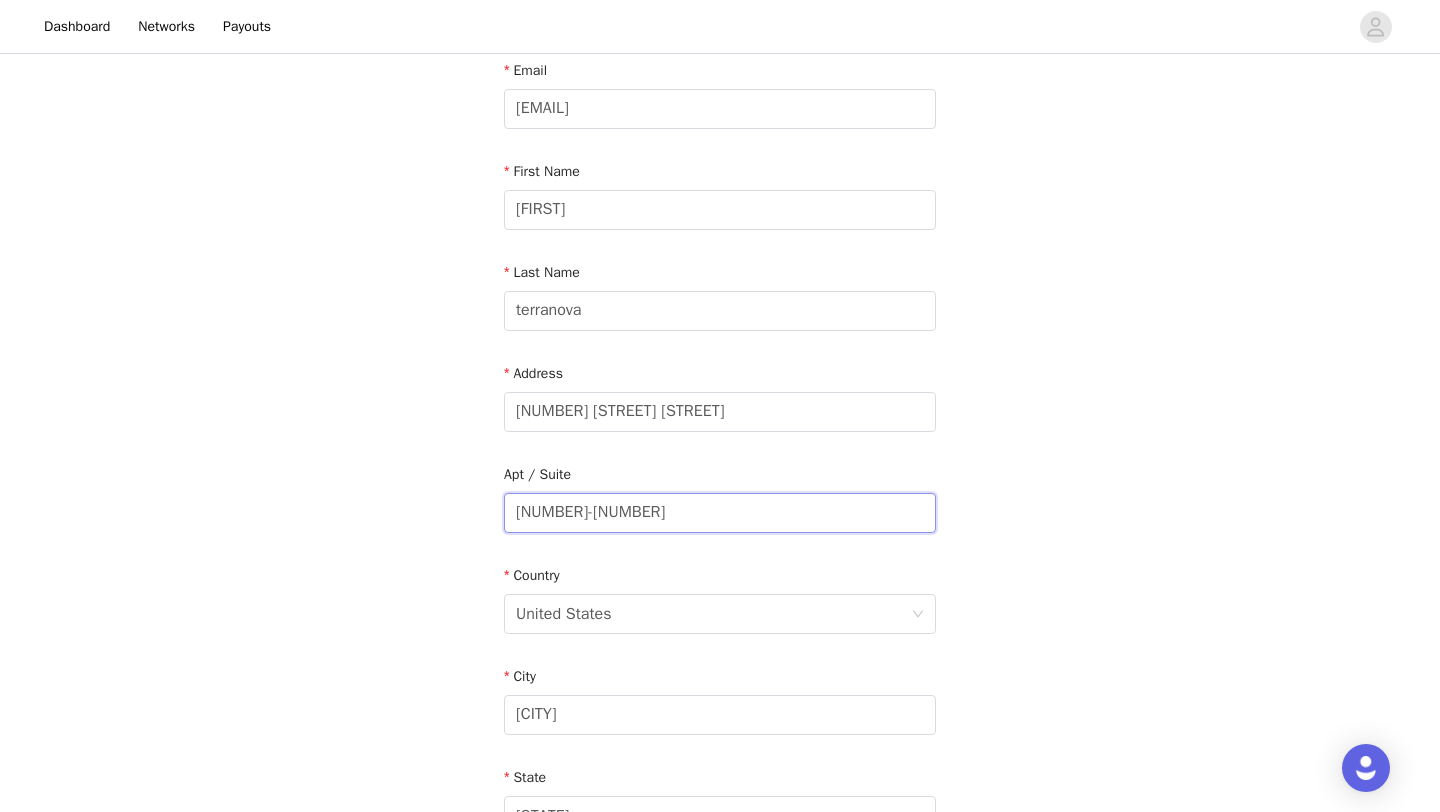 click on "[NUMBER]-[NUMBER]" at bounding box center [720, 513] 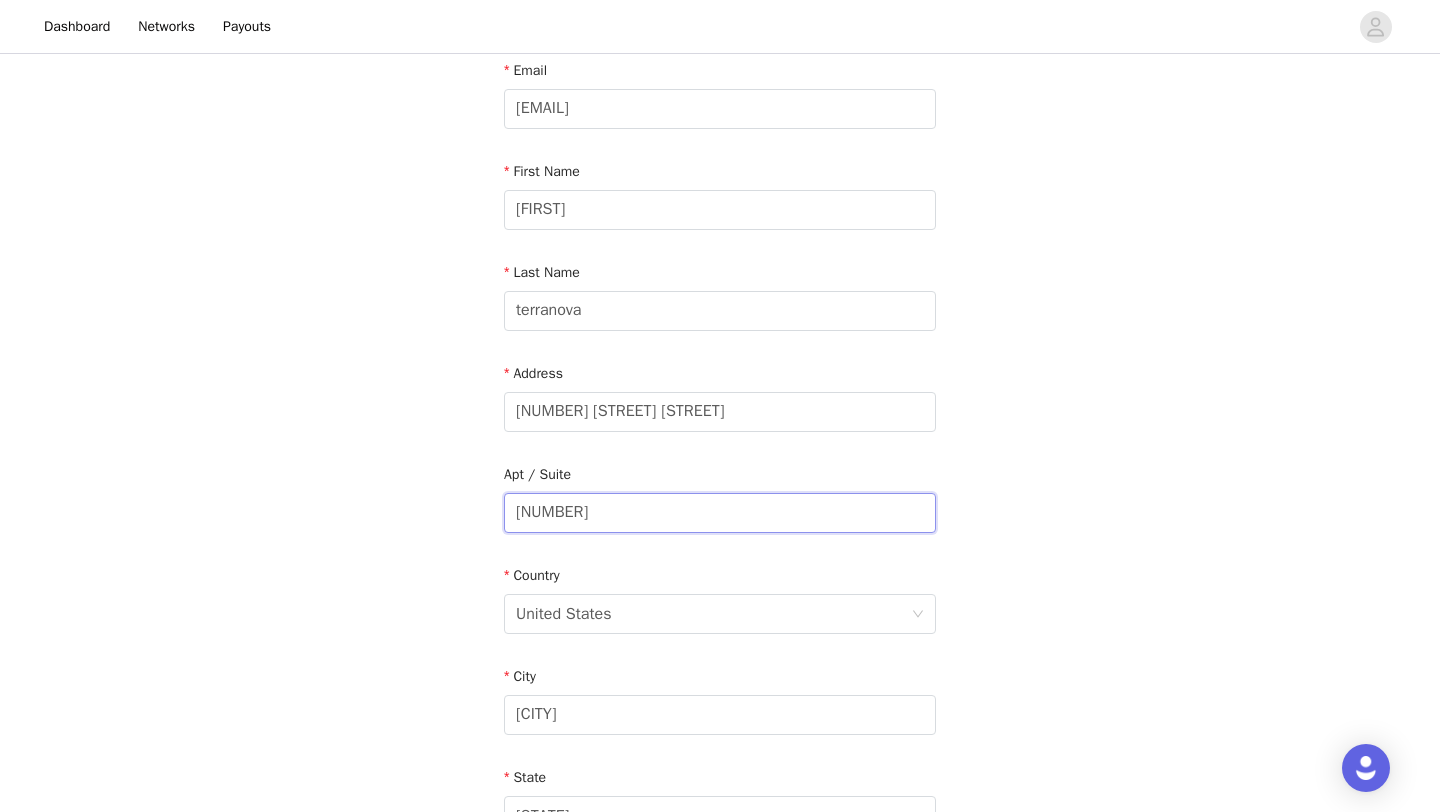 click on "[NUMBER]" at bounding box center [720, 513] 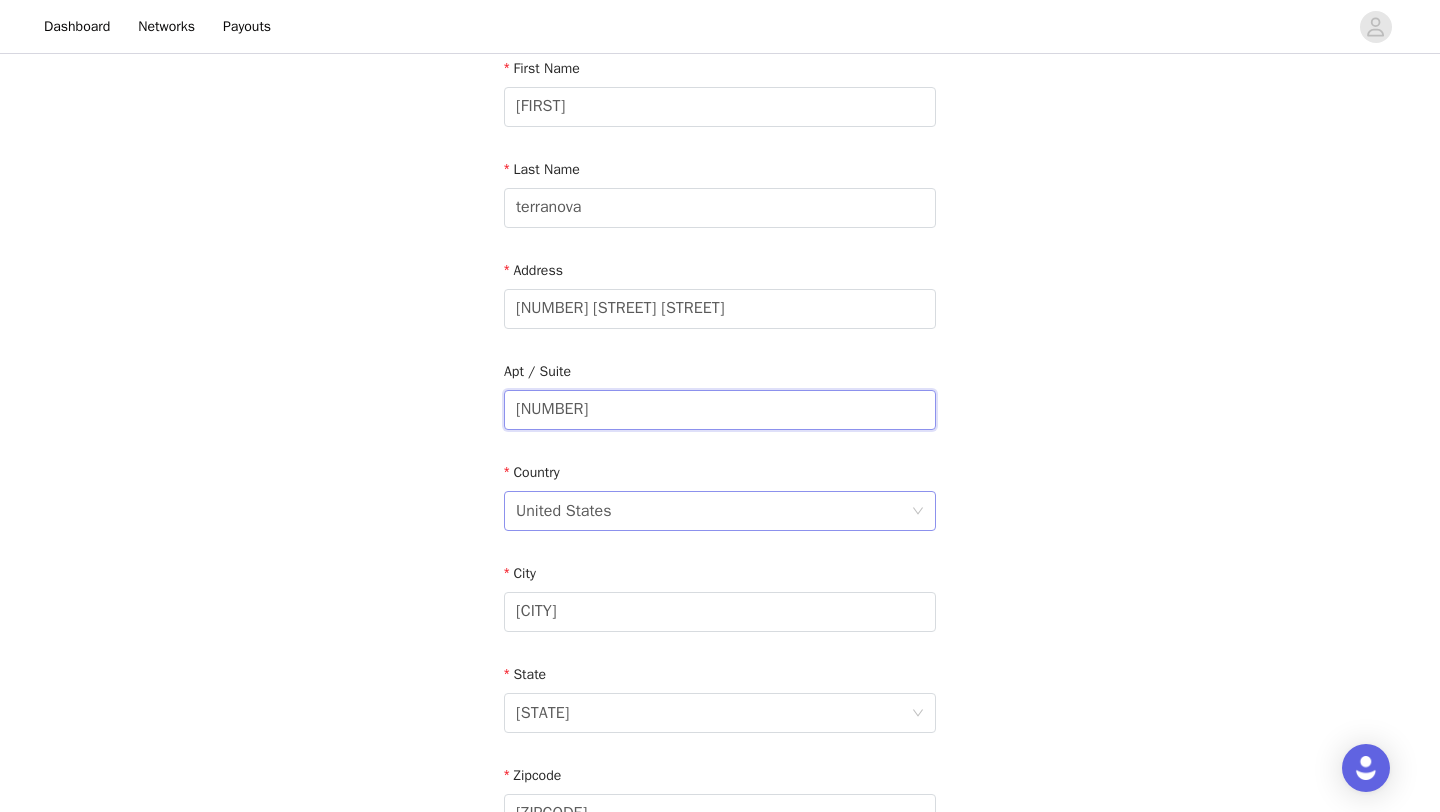 scroll, scrollTop: 244, scrollLeft: 0, axis: vertical 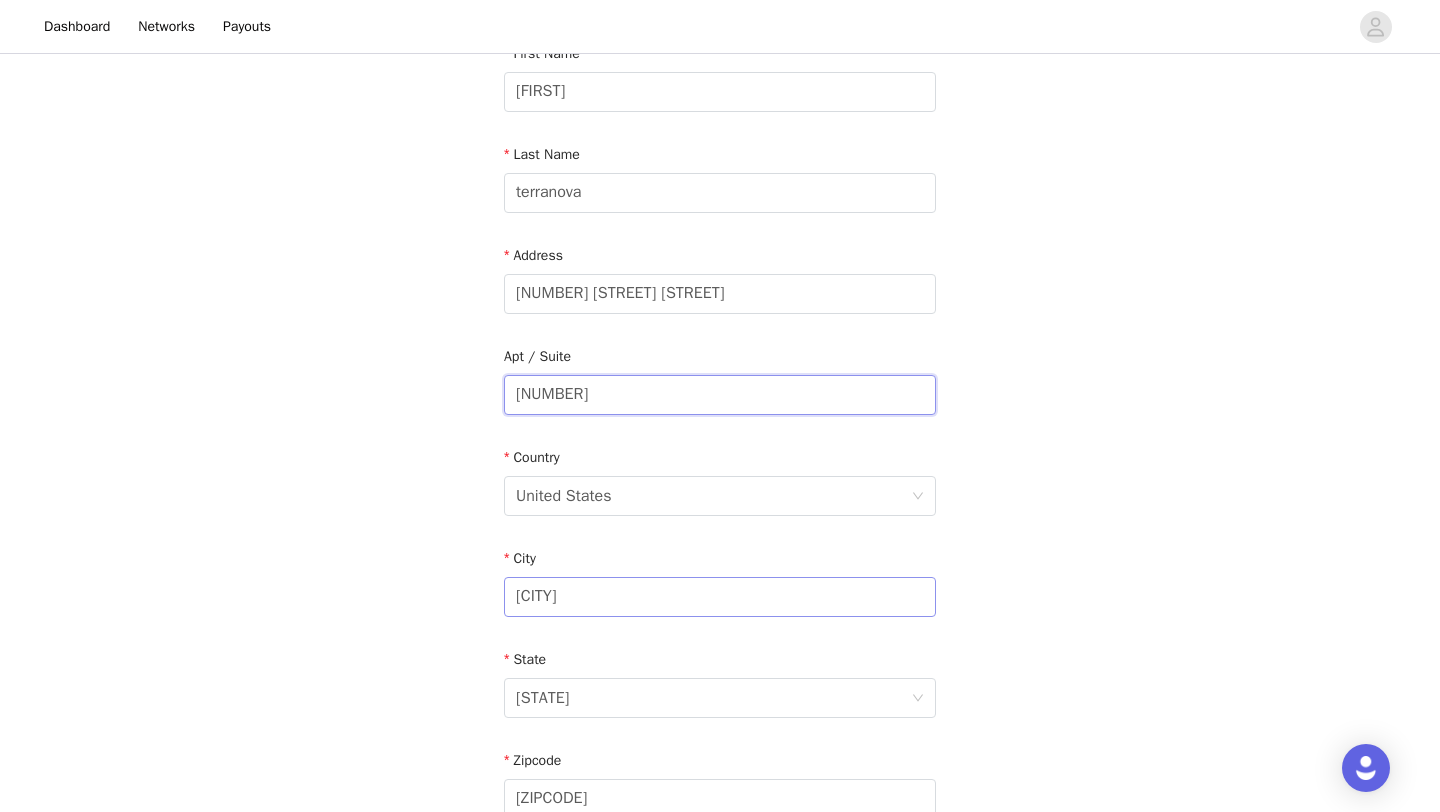 type on "[NUMBER]" 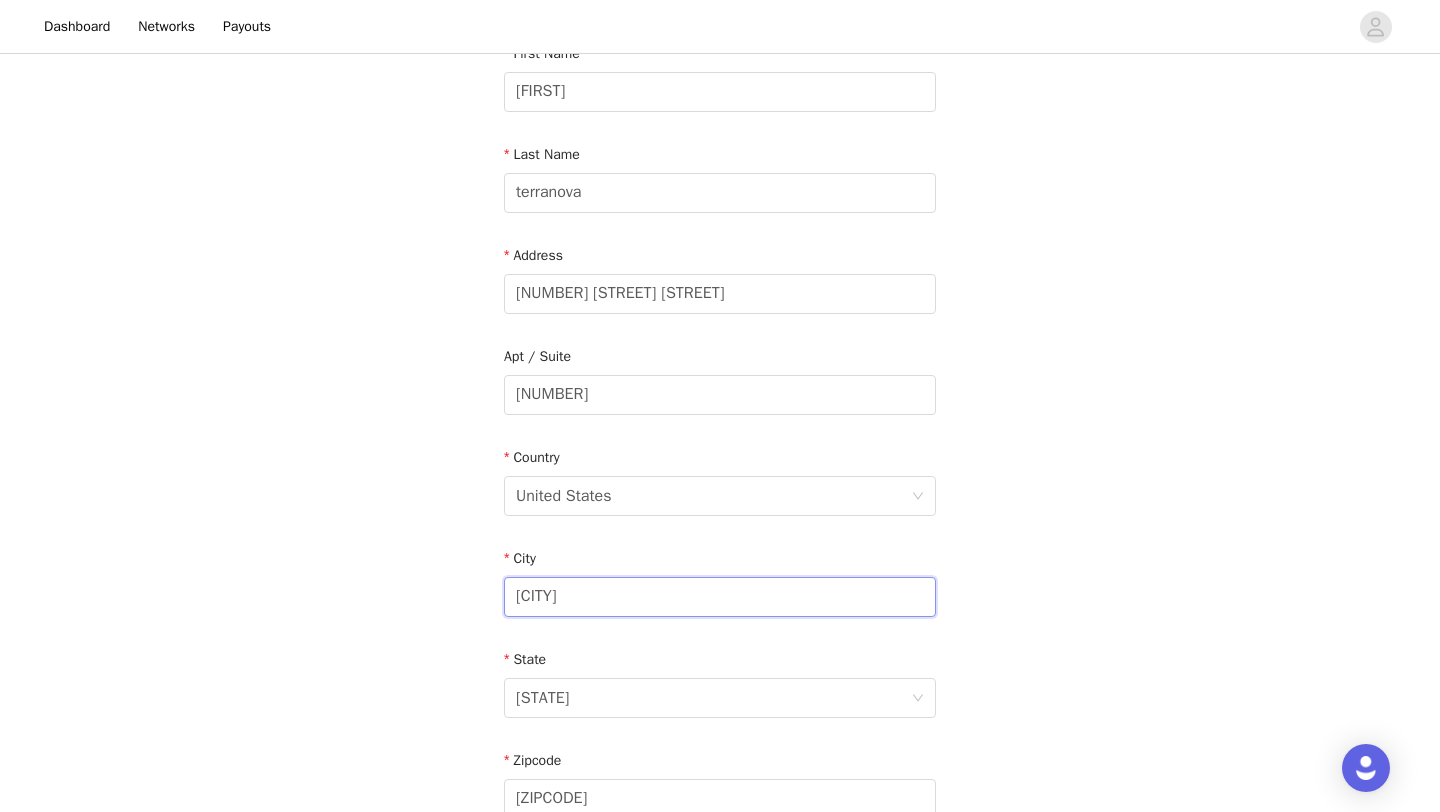 drag, startPoint x: 651, startPoint y: 608, endPoint x: 420, endPoint y: 592, distance: 231.55345 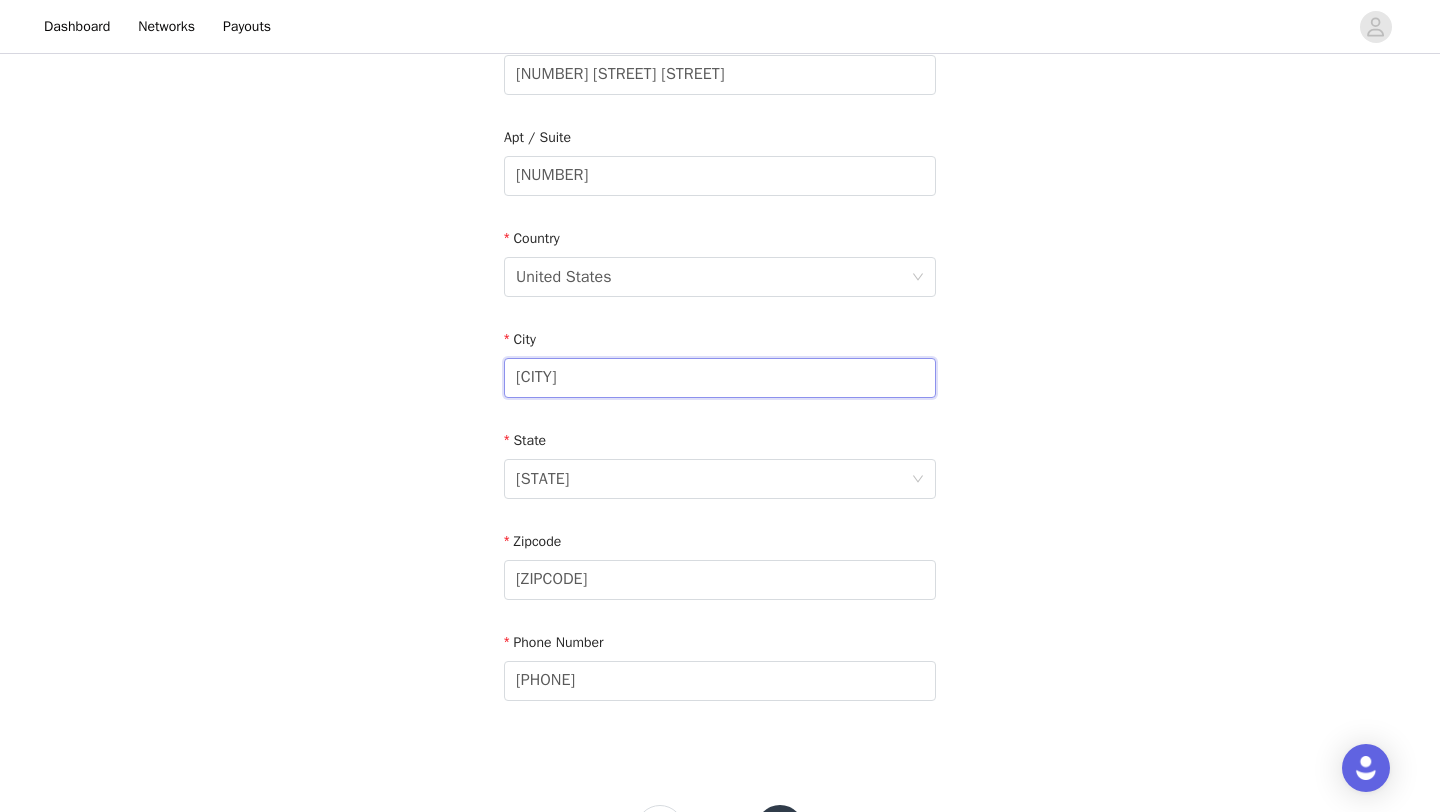 scroll, scrollTop: 467, scrollLeft: 0, axis: vertical 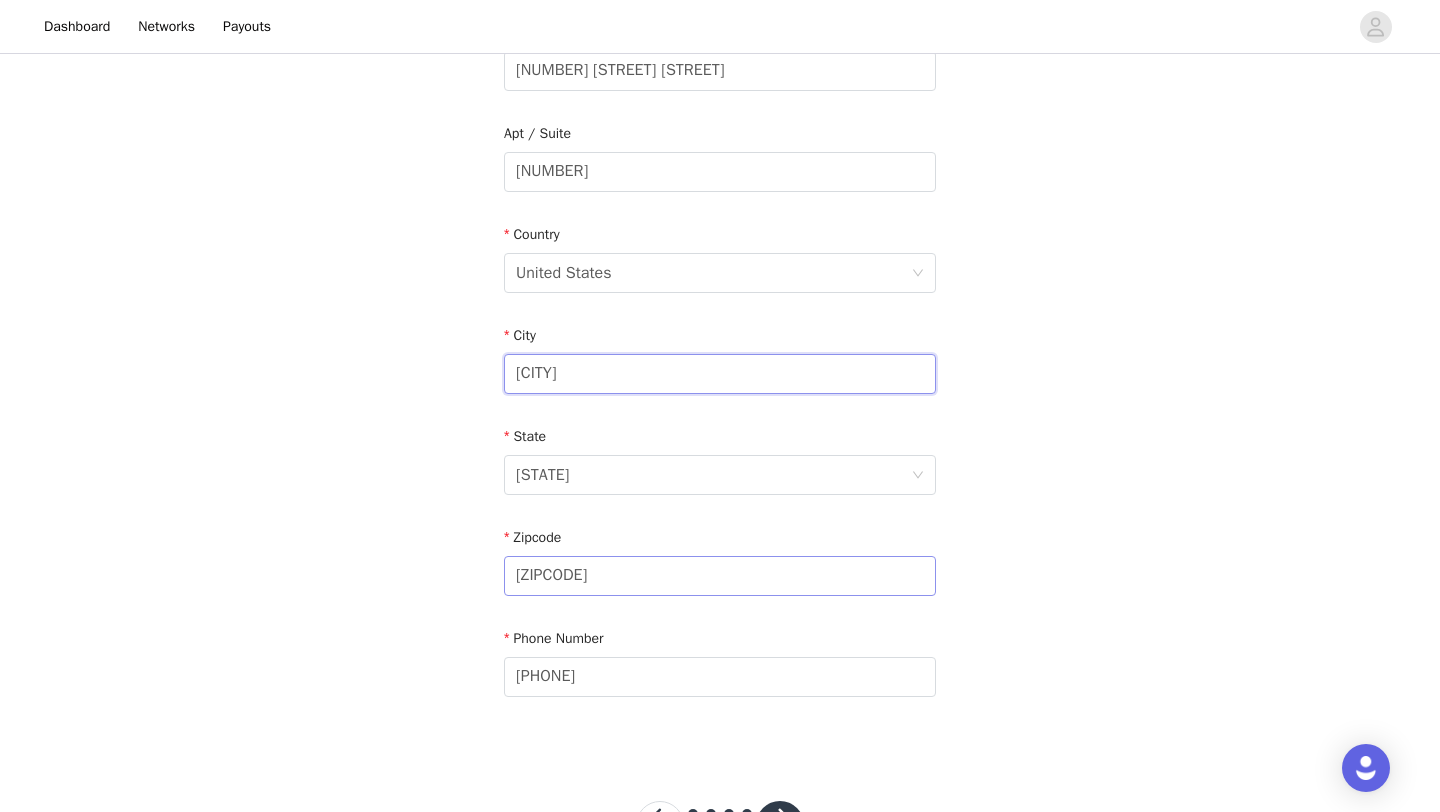 type on "[CITY]" 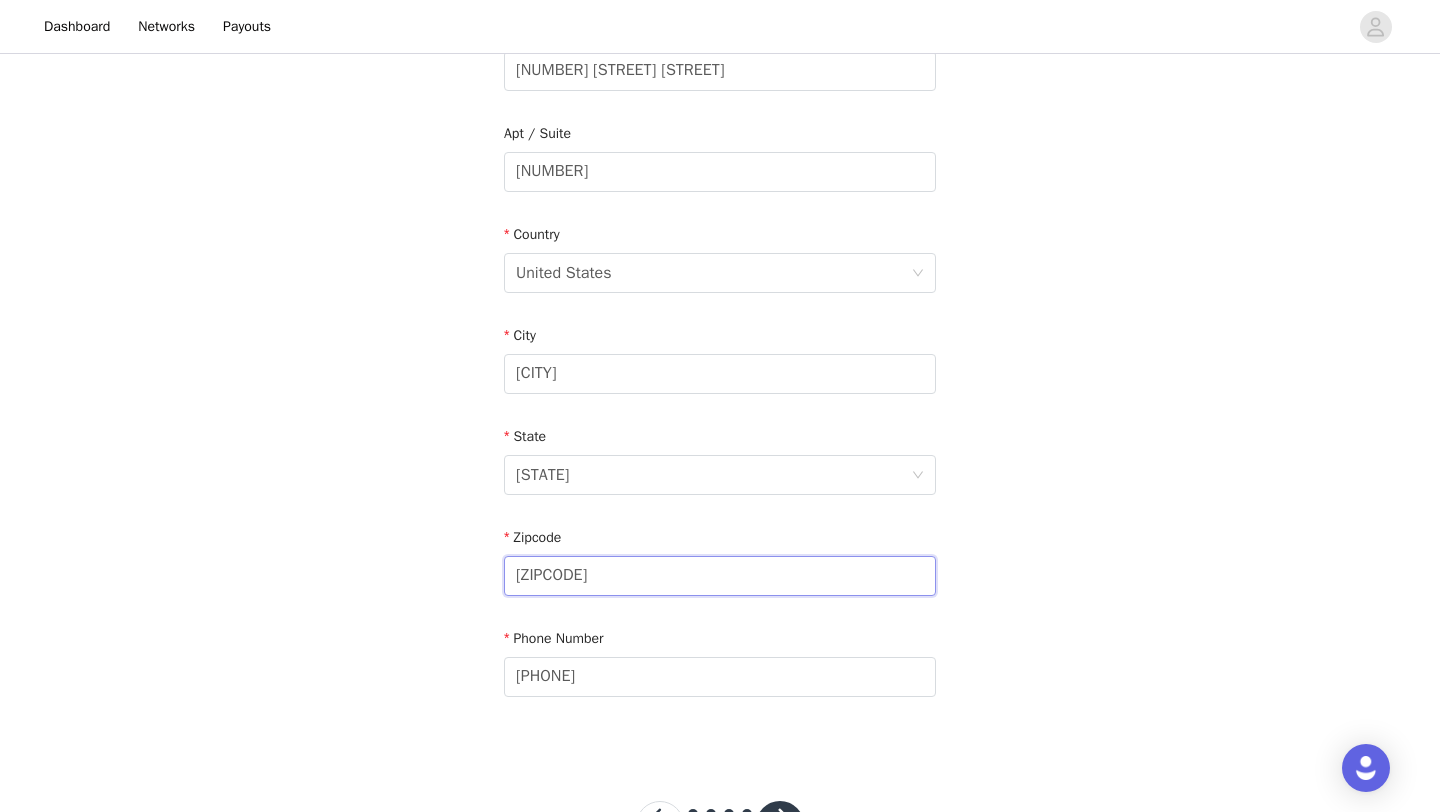 drag, startPoint x: 575, startPoint y: 589, endPoint x: 501, endPoint y: 583, distance: 74.24284 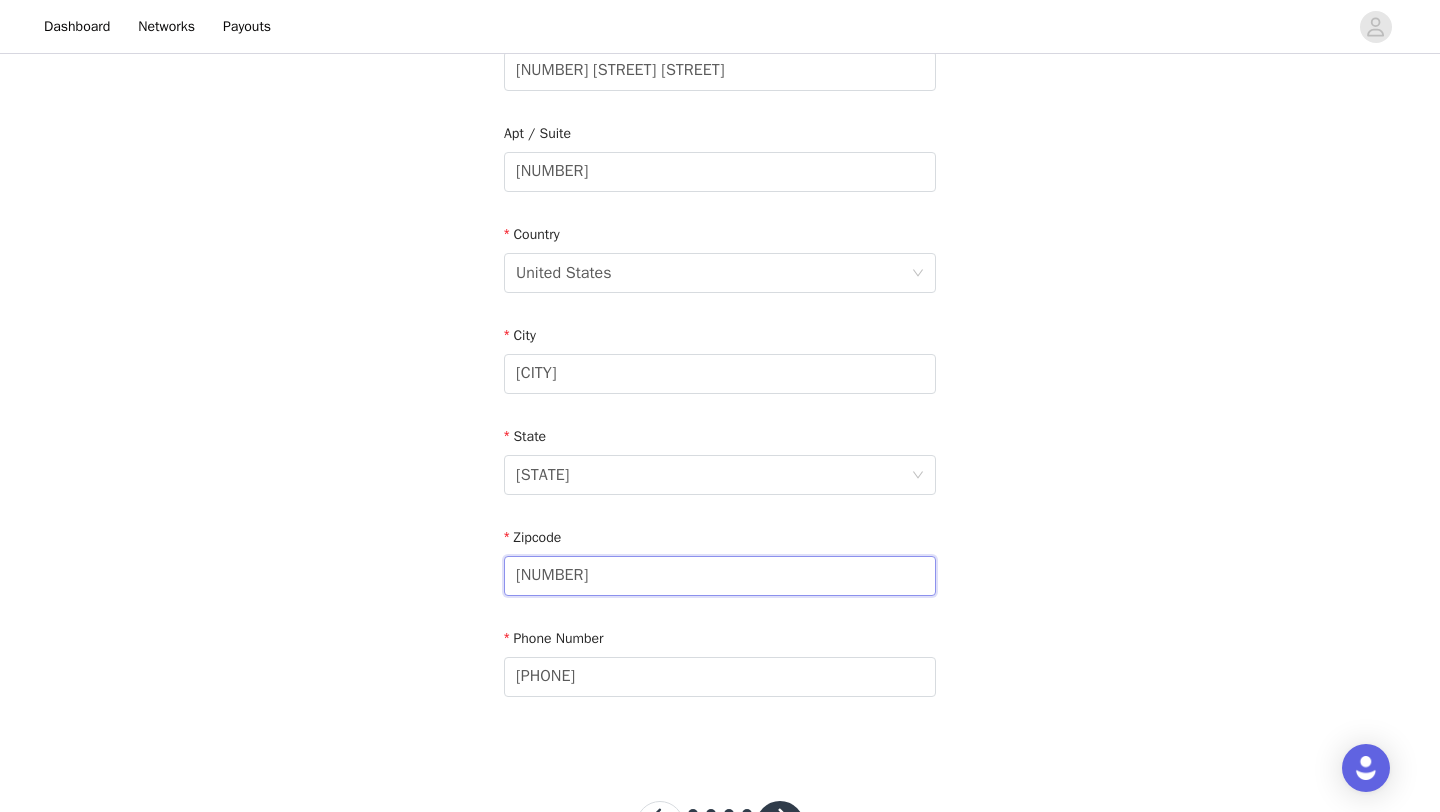type on "3" 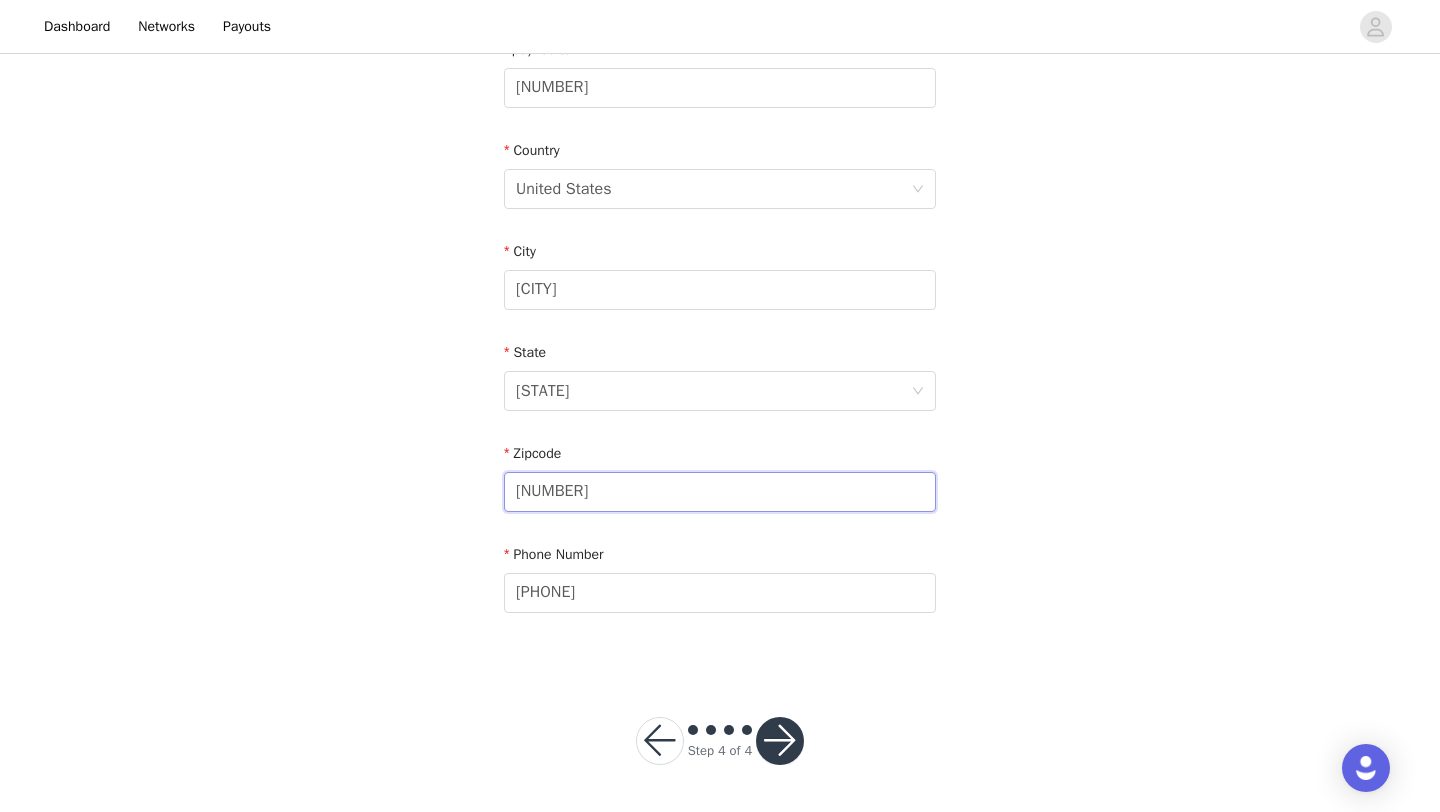 type on "[NUMBER]" 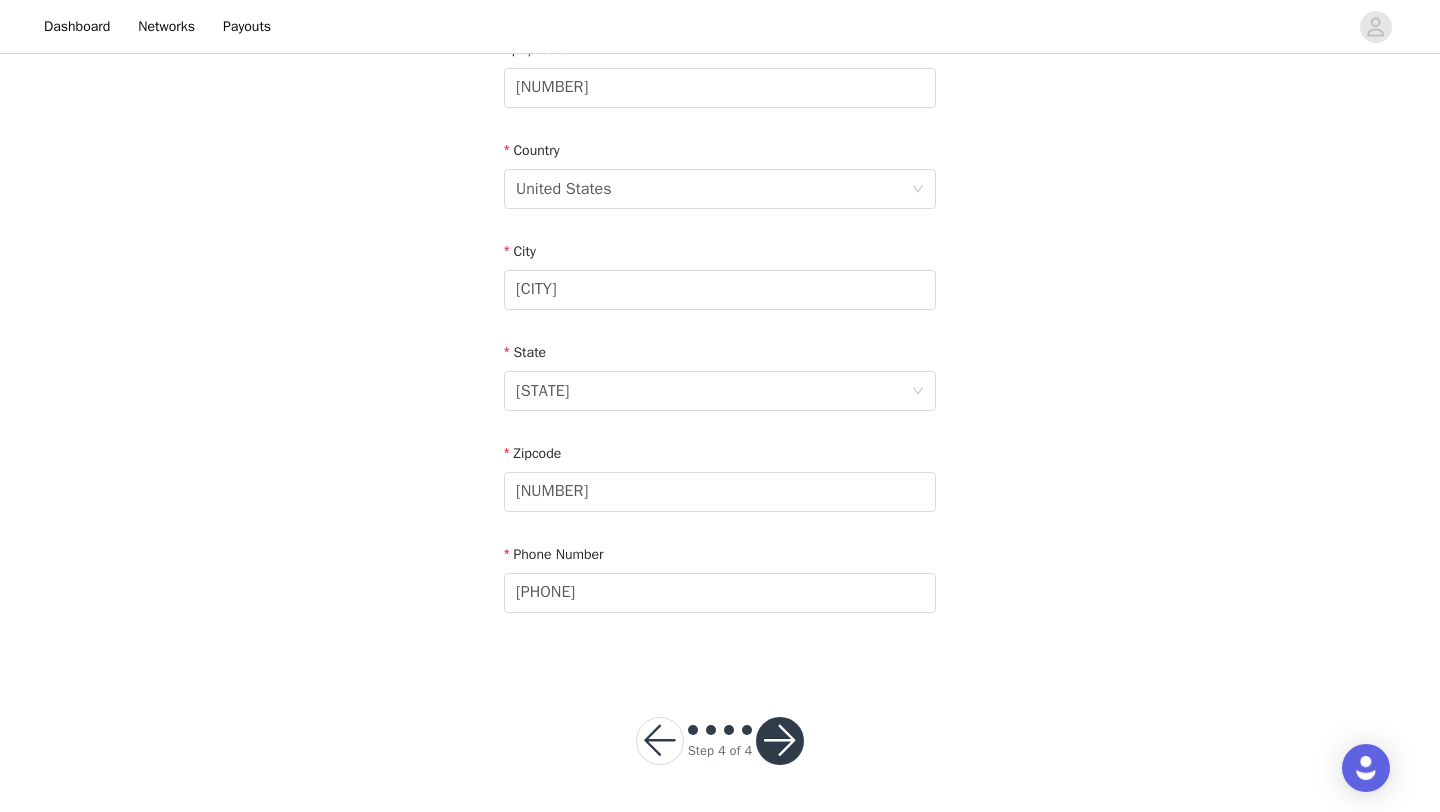 click at bounding box center (780, 741) 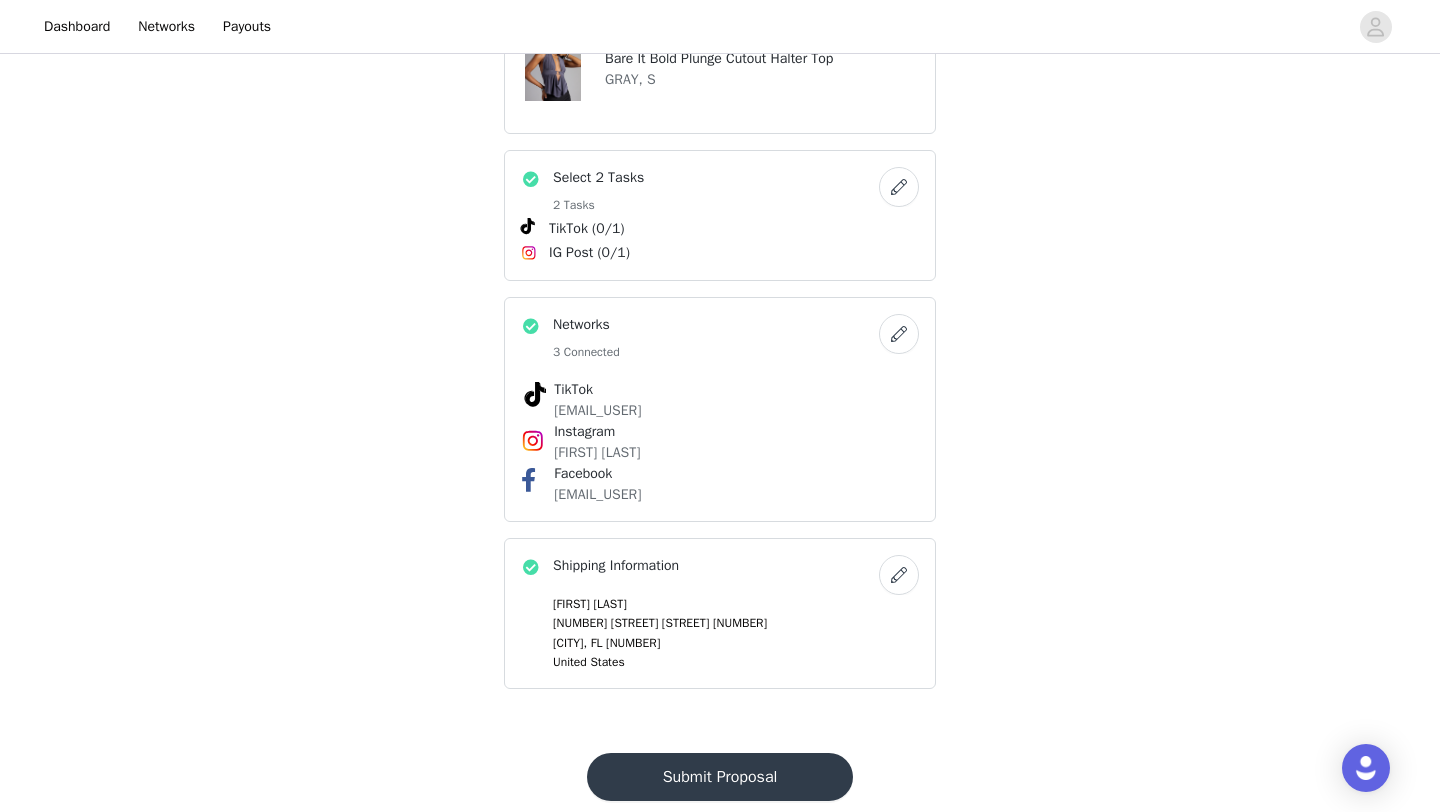 scroll, scrollTop: 921, scrollLeft: 0, axis: vertical 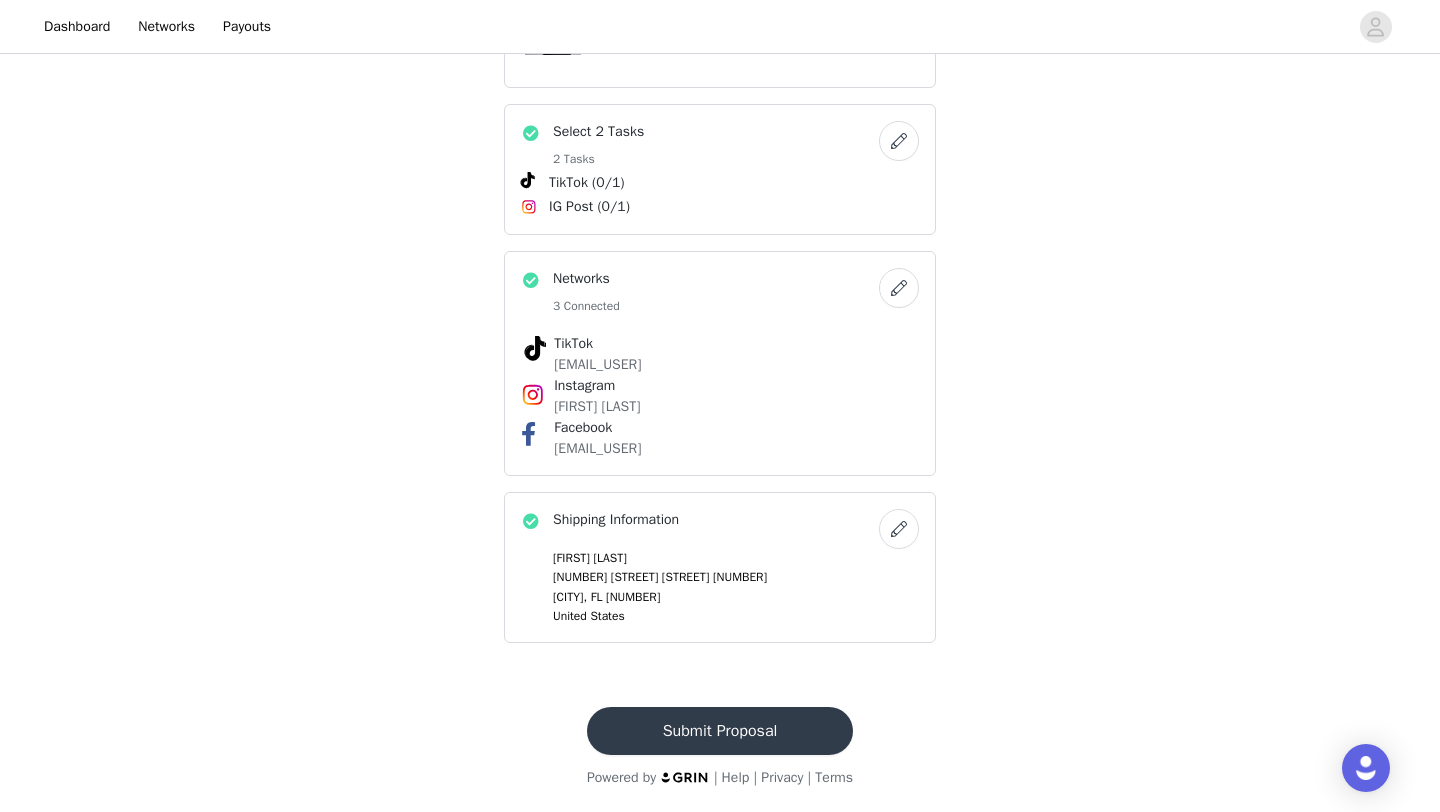 click on "Submit Proposal" at bounding box center [720, 731] 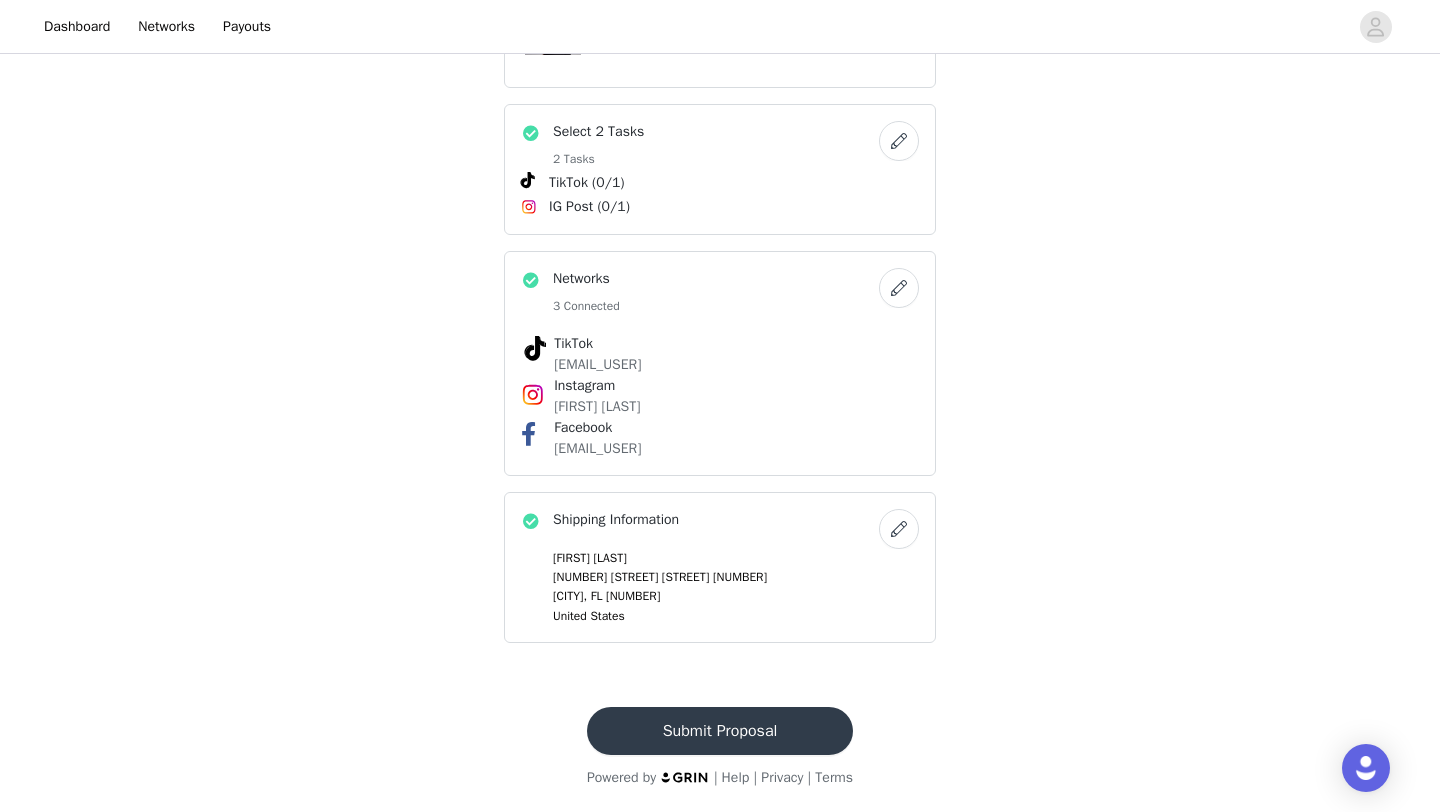 scroll, scrollTop: 0, scrollLeft: 0, axis: both 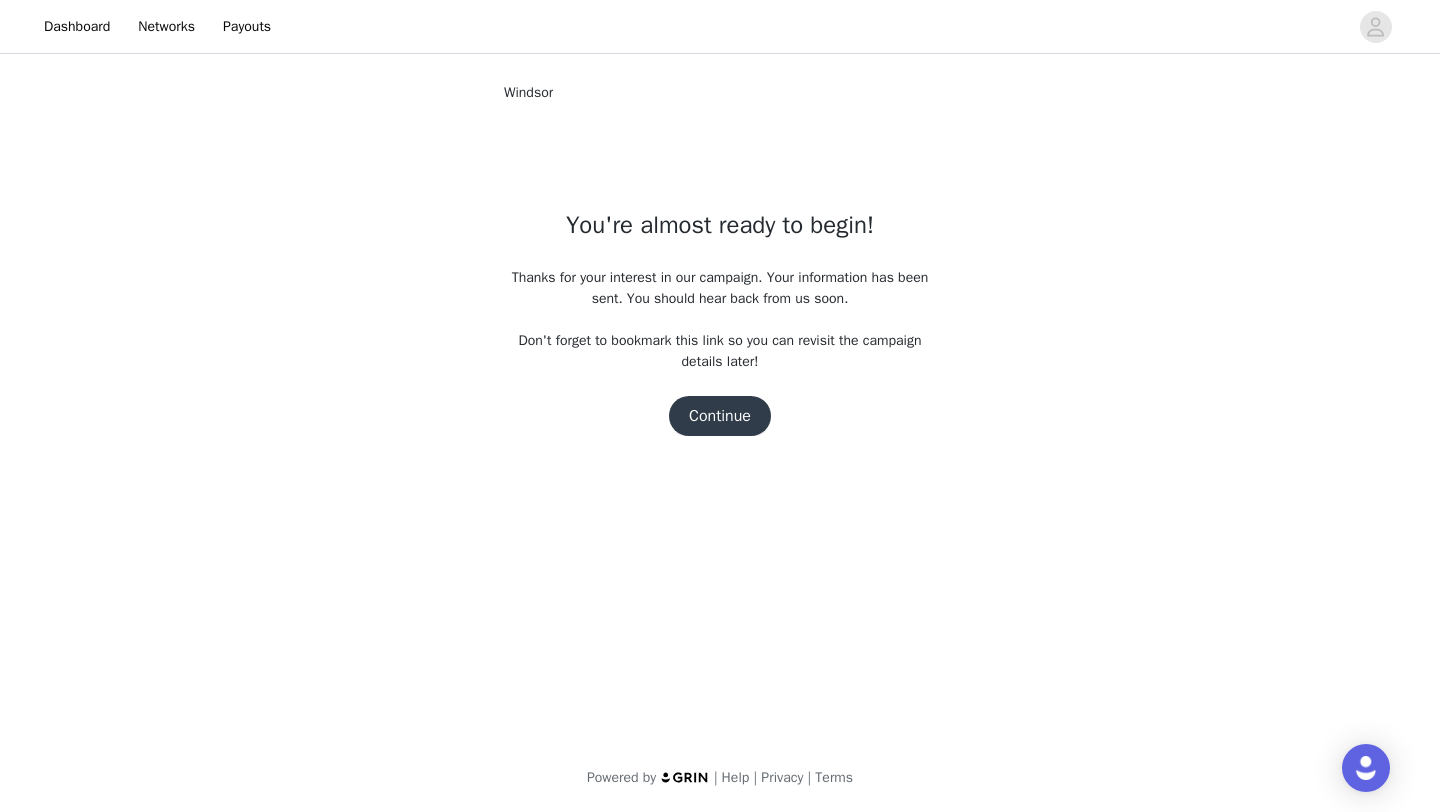 click on "Continue" at bounding box center (720, 416) 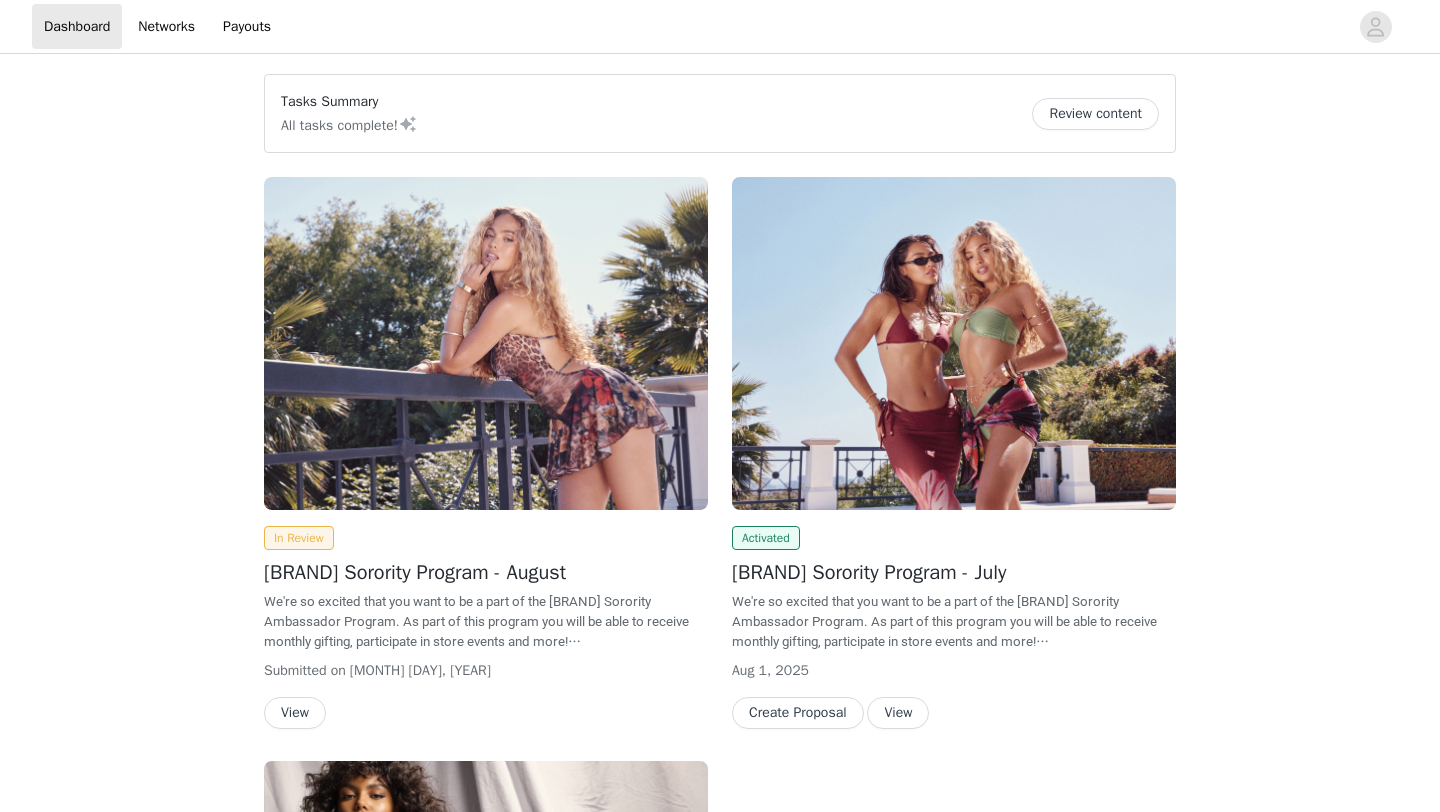 scroll, scrollTop: 152, scrollLeft: 0, axis: vertical 